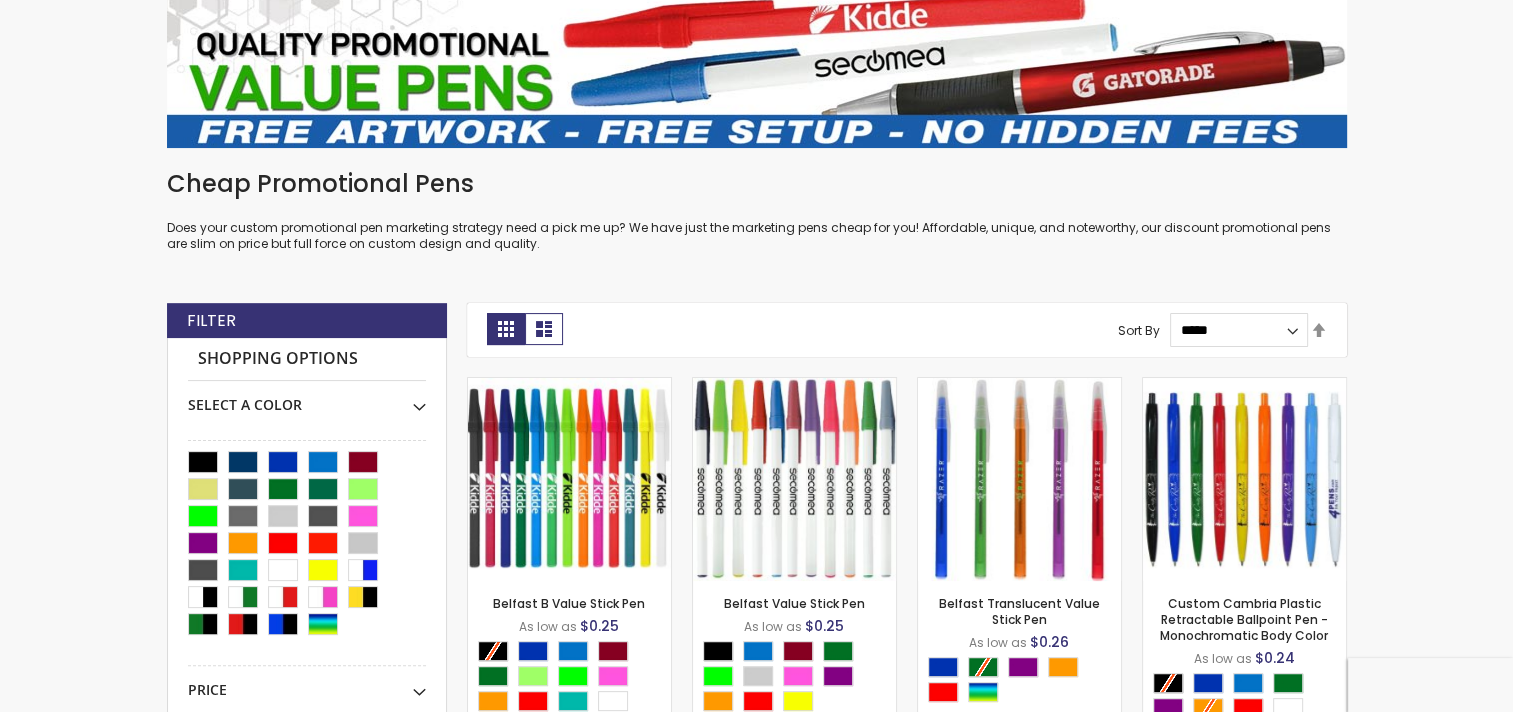 scroll, scrollTop: 422, scrollLeft: 0, axis: vertical 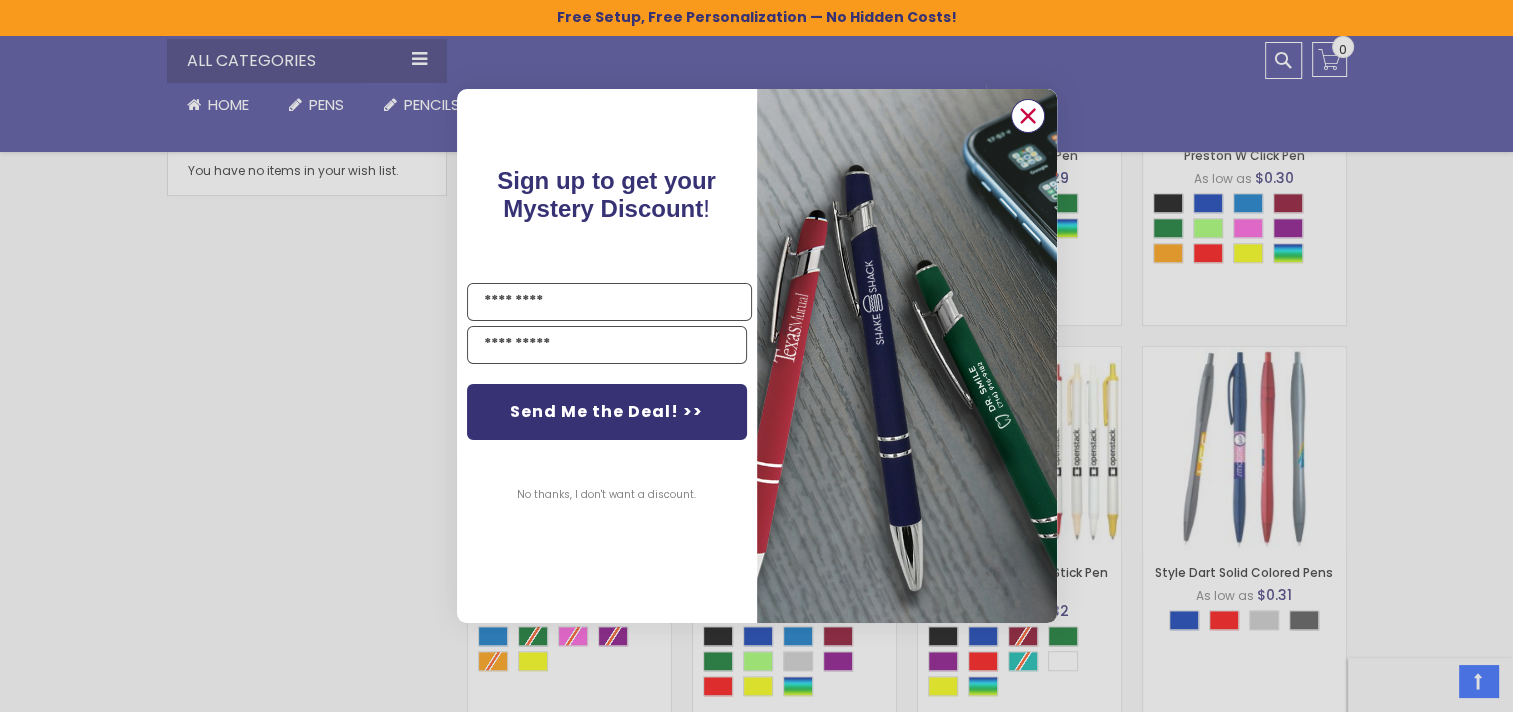 click 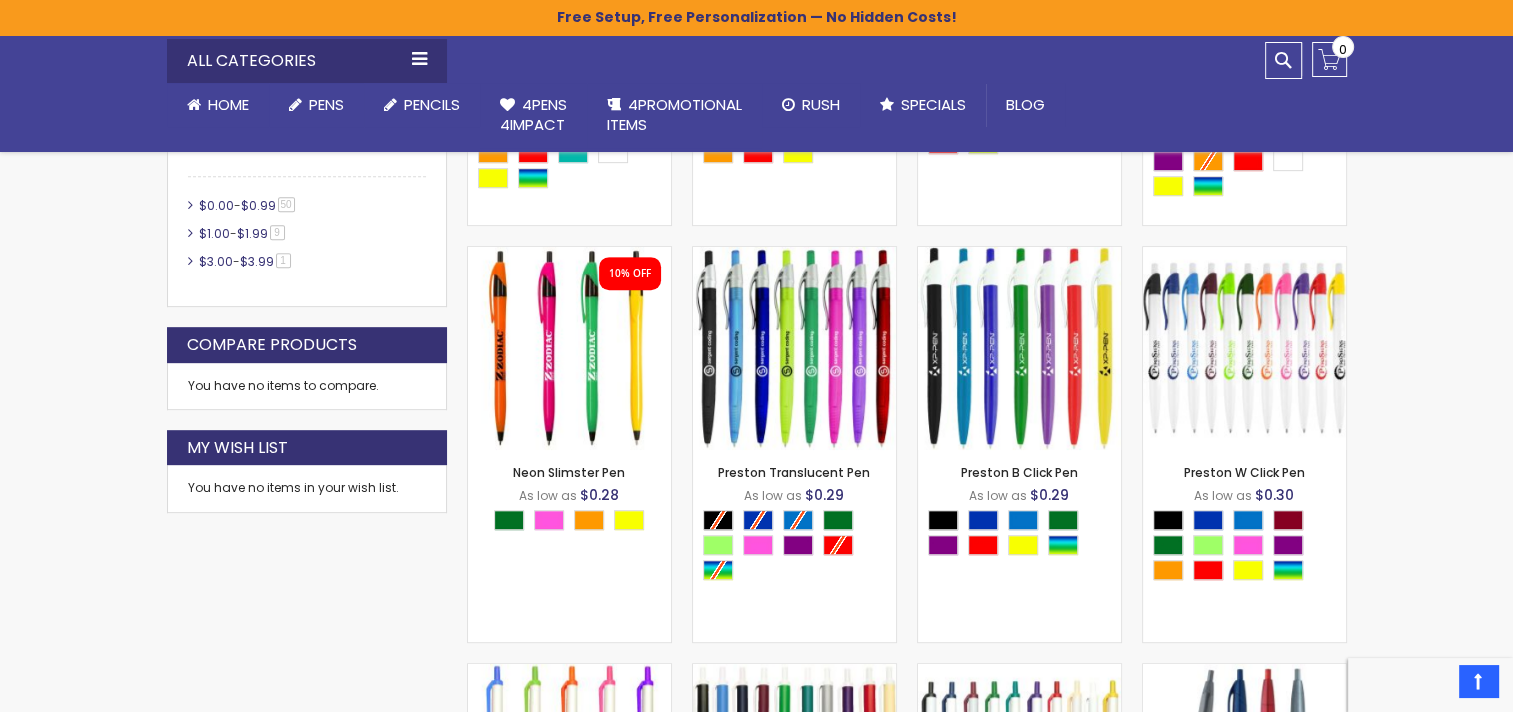 scroll, scrollTop: 894, scrollLeft: 0, axis: vertical 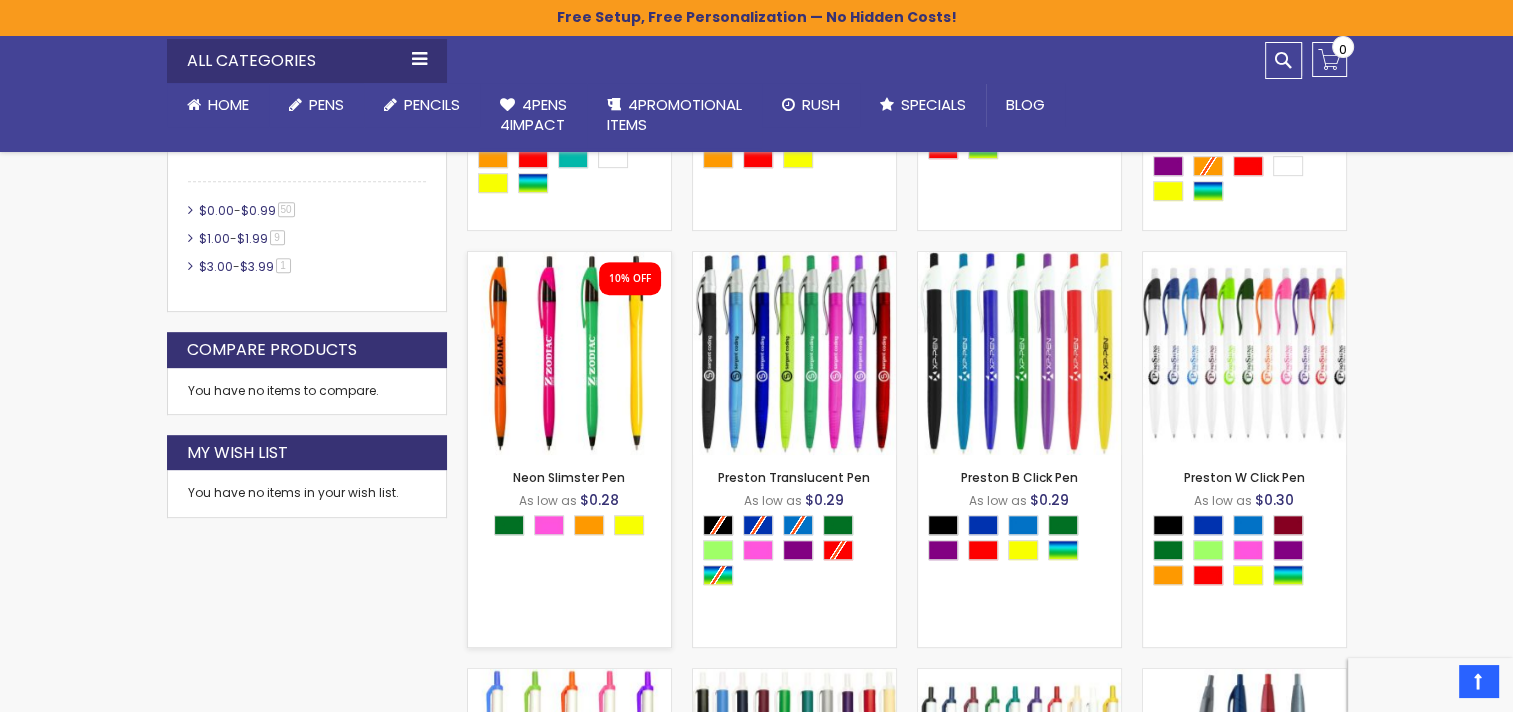 click at bounding box center [569, 353] 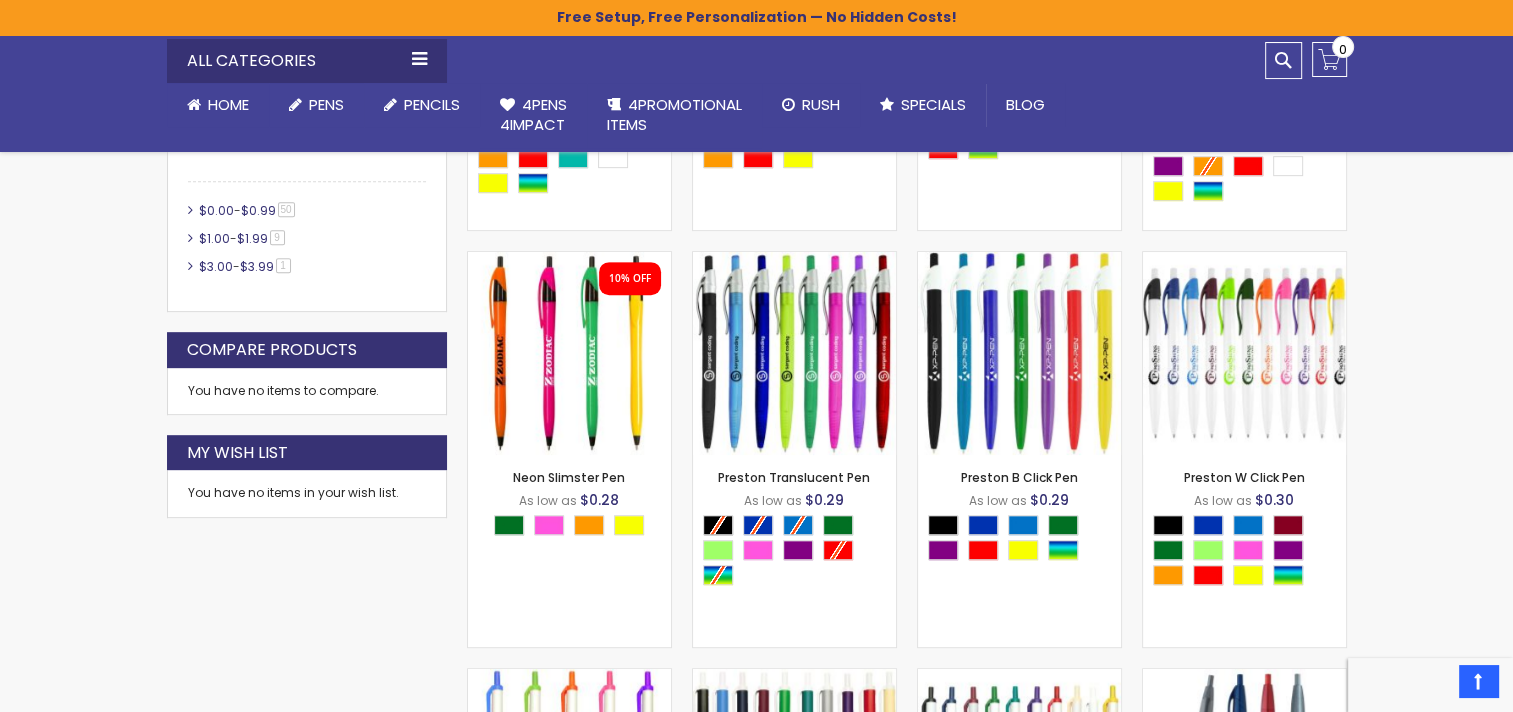 scroll, scrollTop: 0, scrollLeft: 0, axis: both 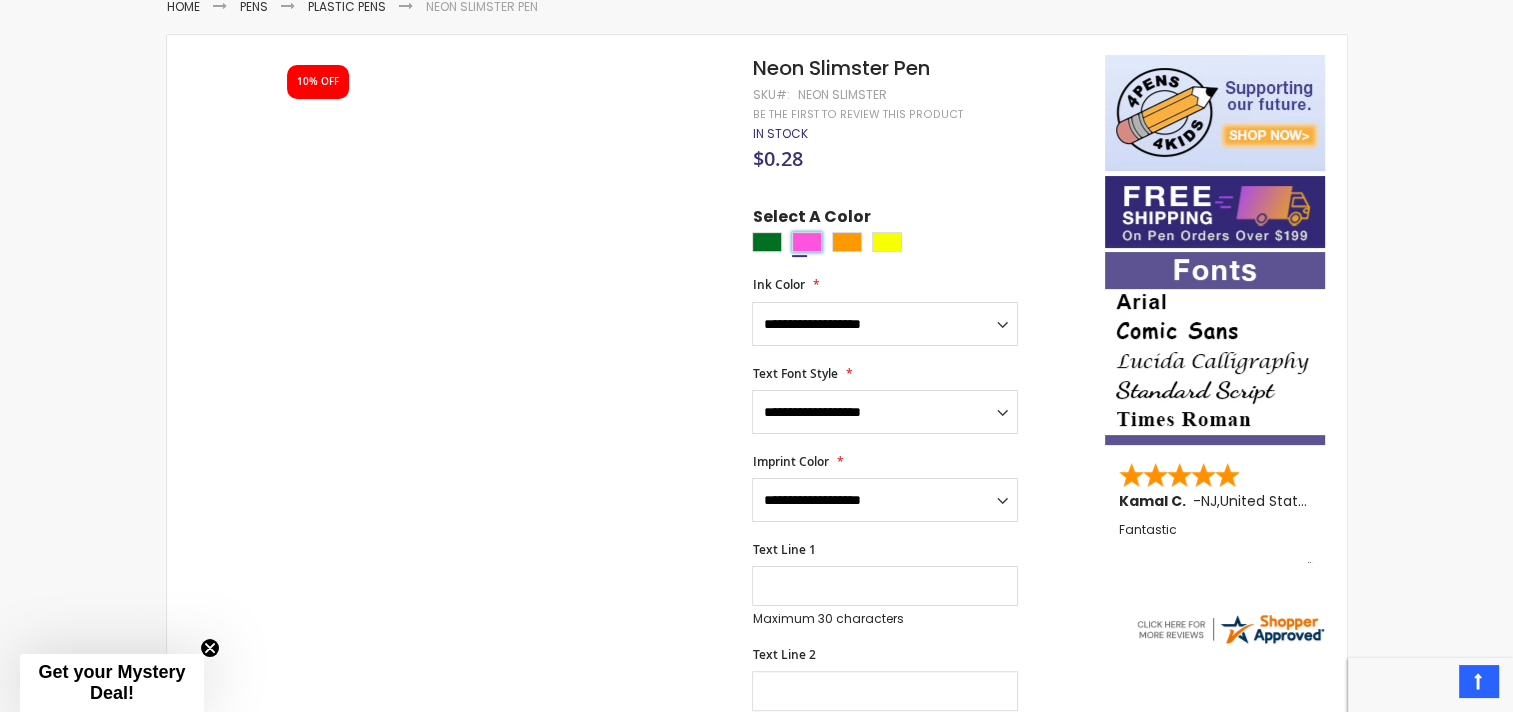 click at bounding box center [807, 242] 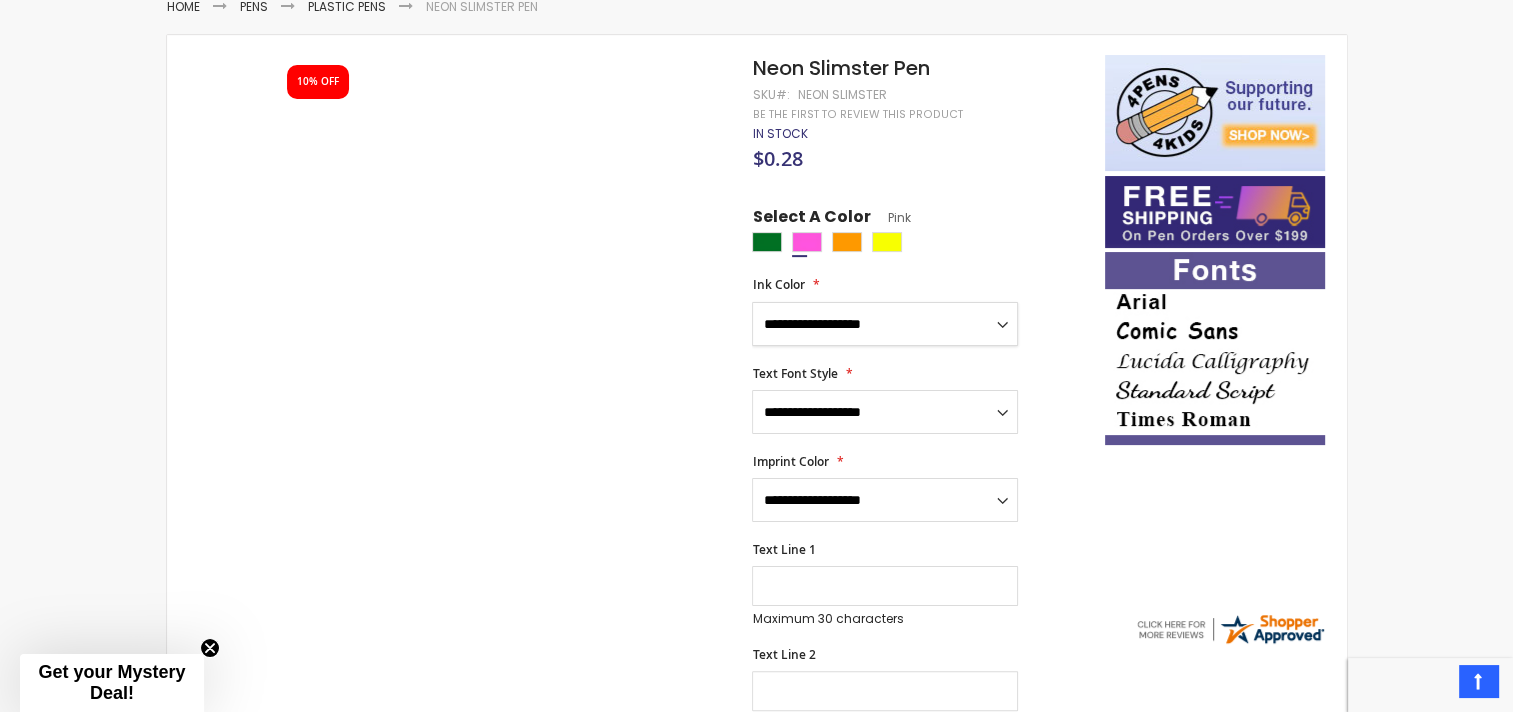 click on "**********" at bounding box center [885, 324] 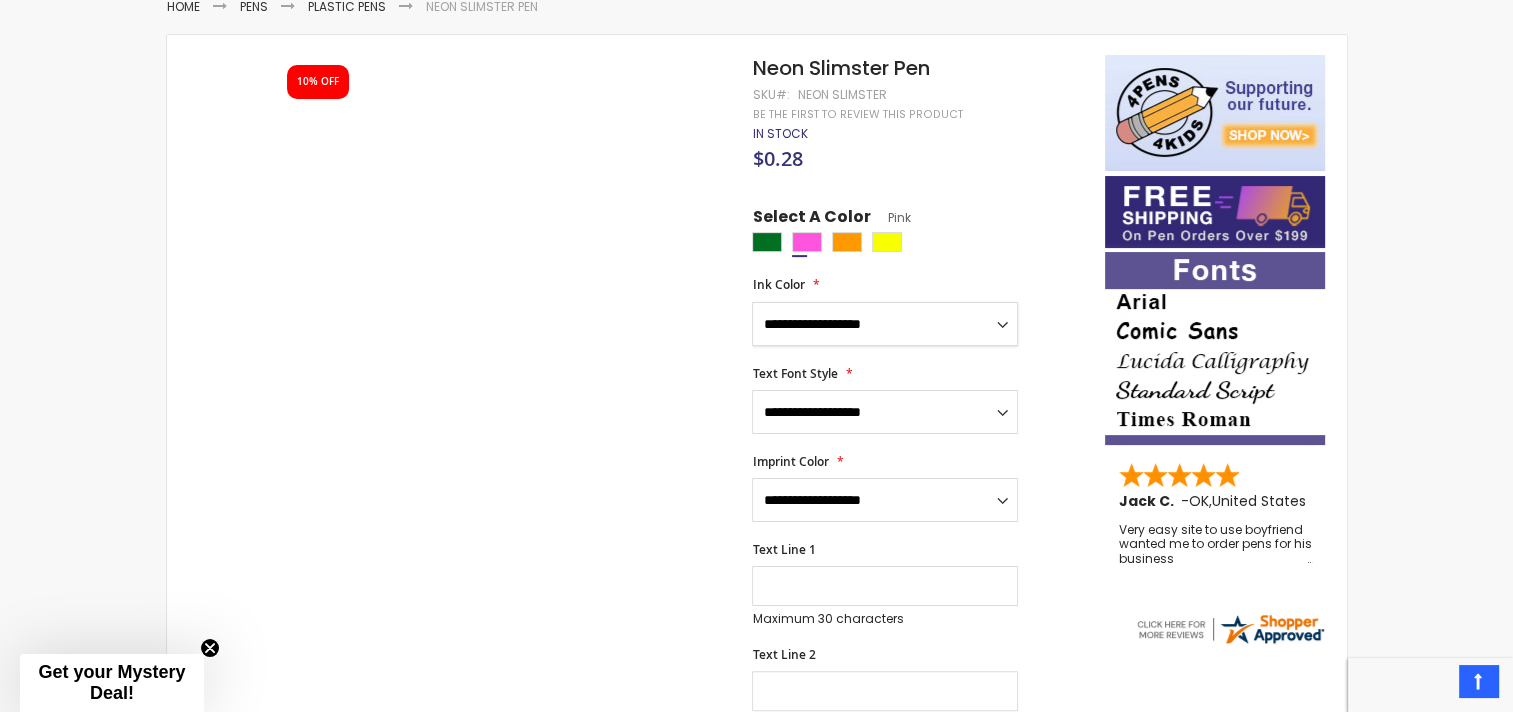 select on "***" 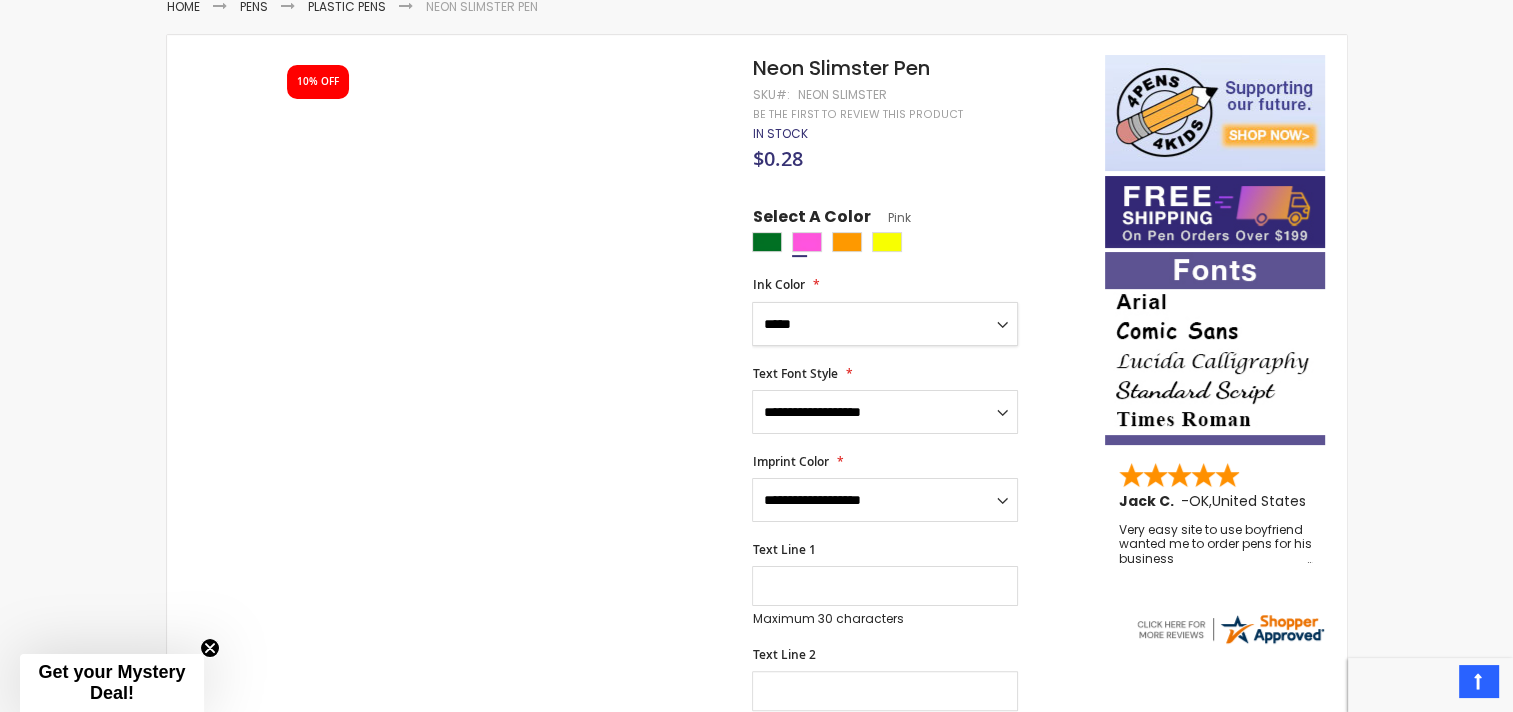 click on "**********" at bounding box center (885, 324) 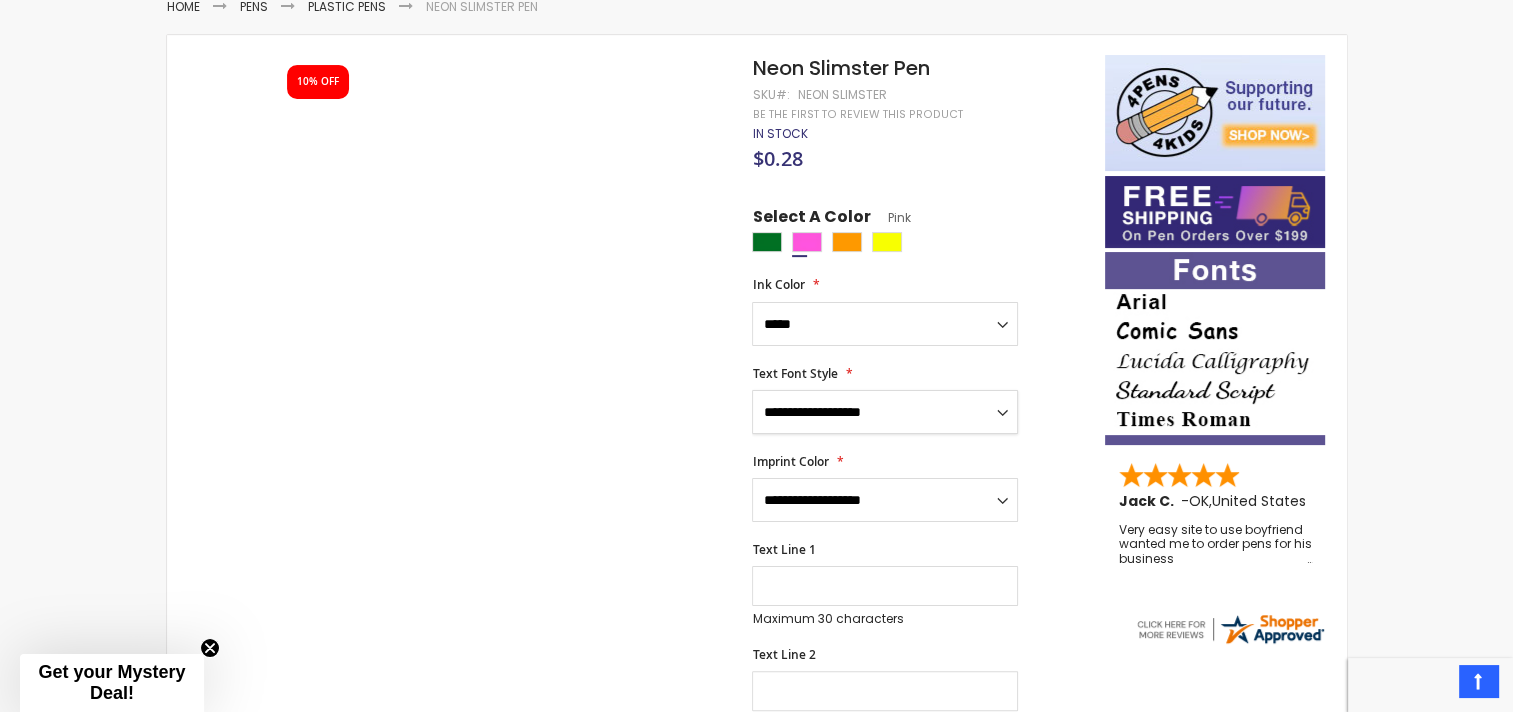 click on "**********" at bounding box center [885, 412] 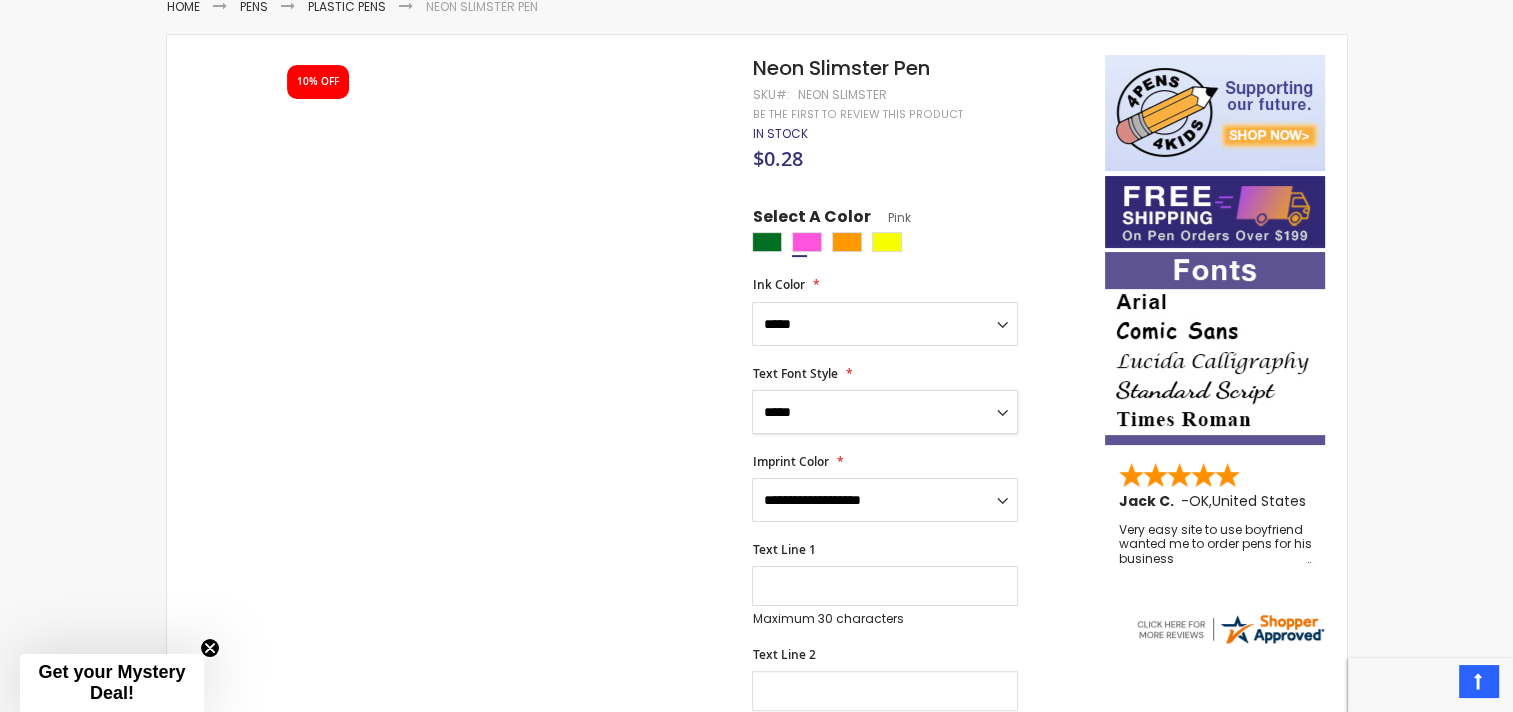 click on "**********" at bounding box center [885, 412] 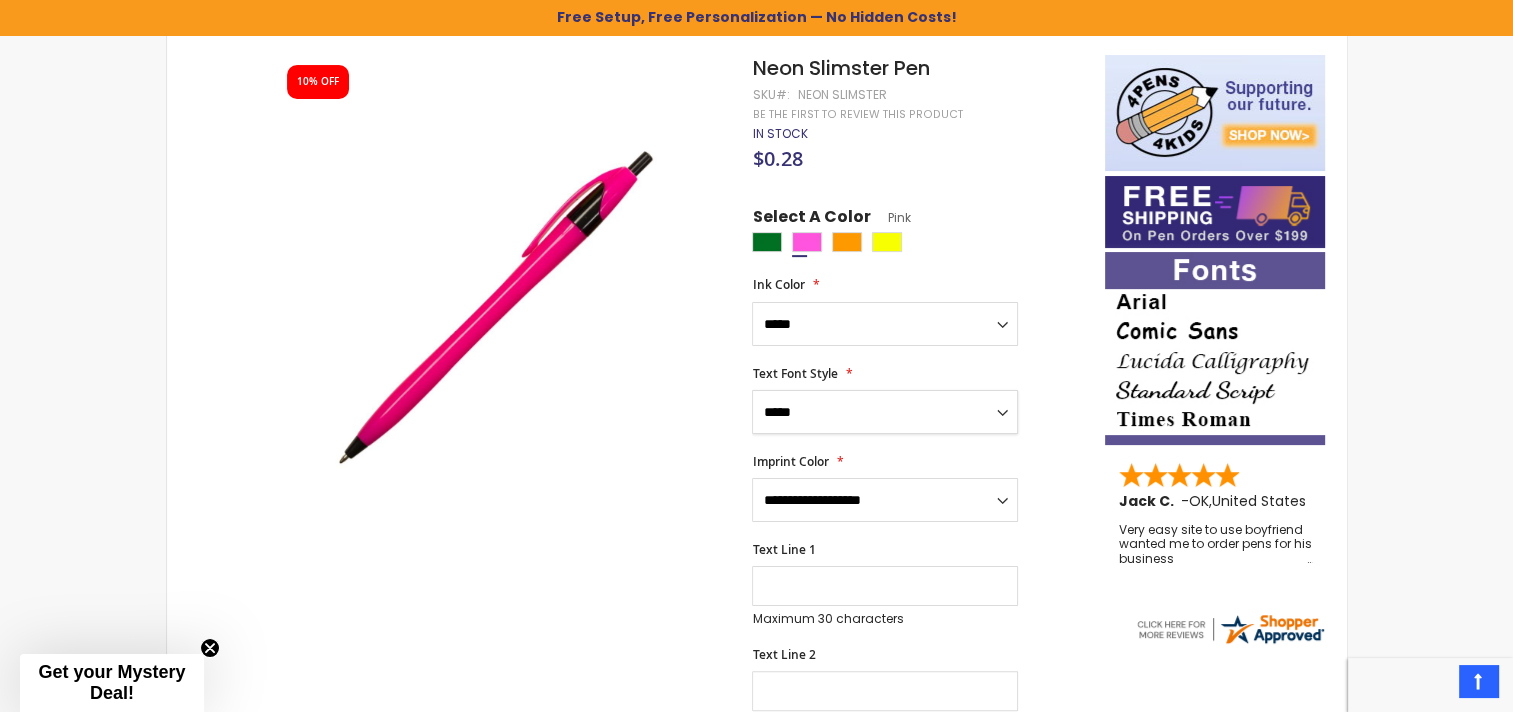 scroll, scrollTop: 344, scrollLeft: 0, axis: vertical 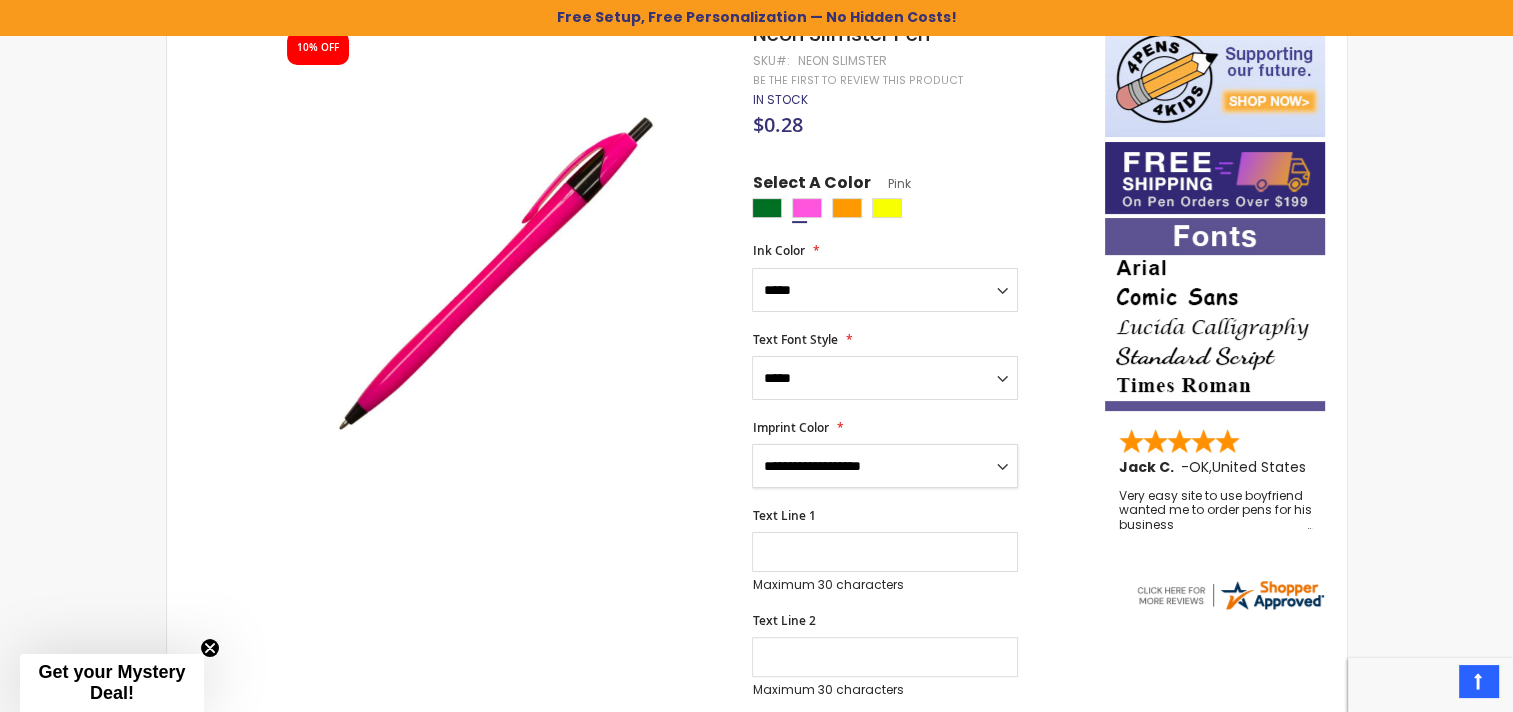 click on "**********" at bounding box center [885, 466] 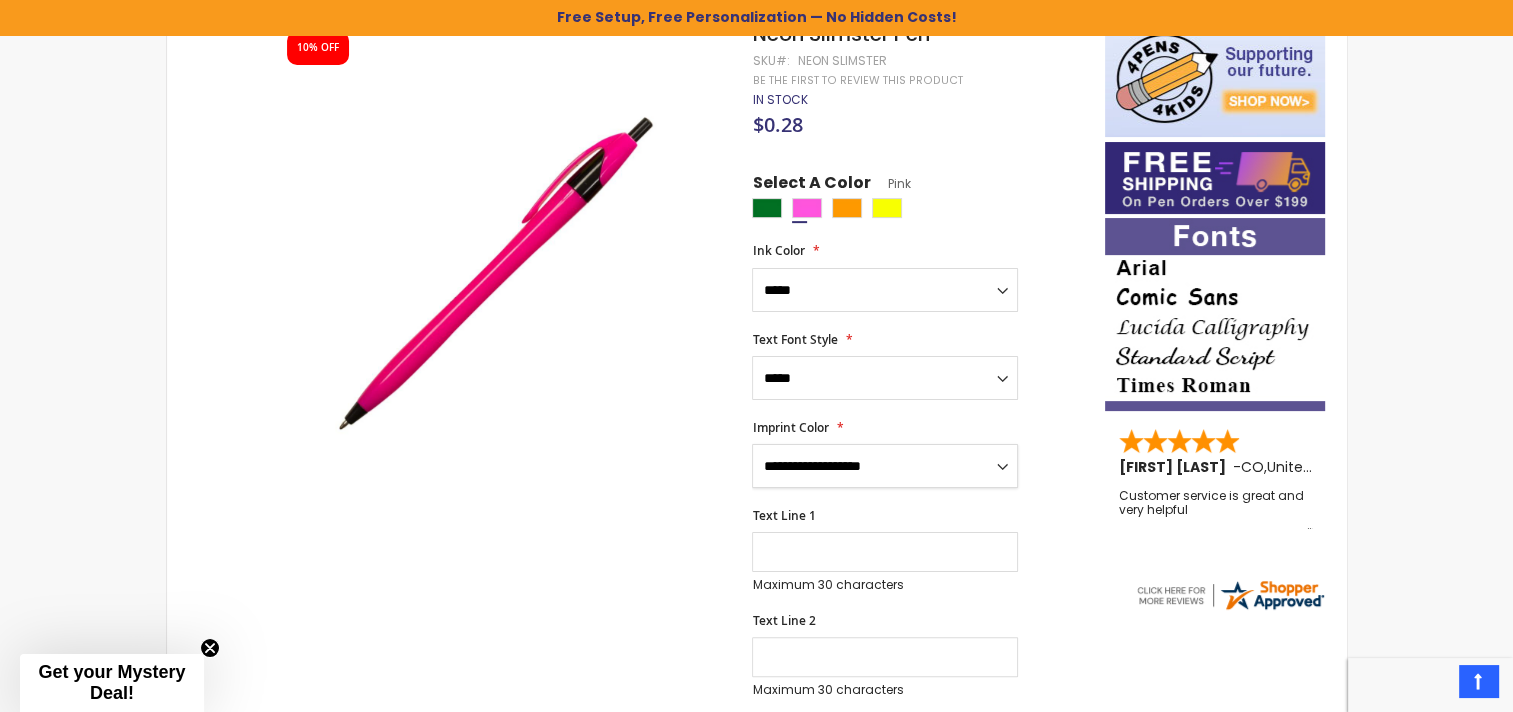 select on "***" 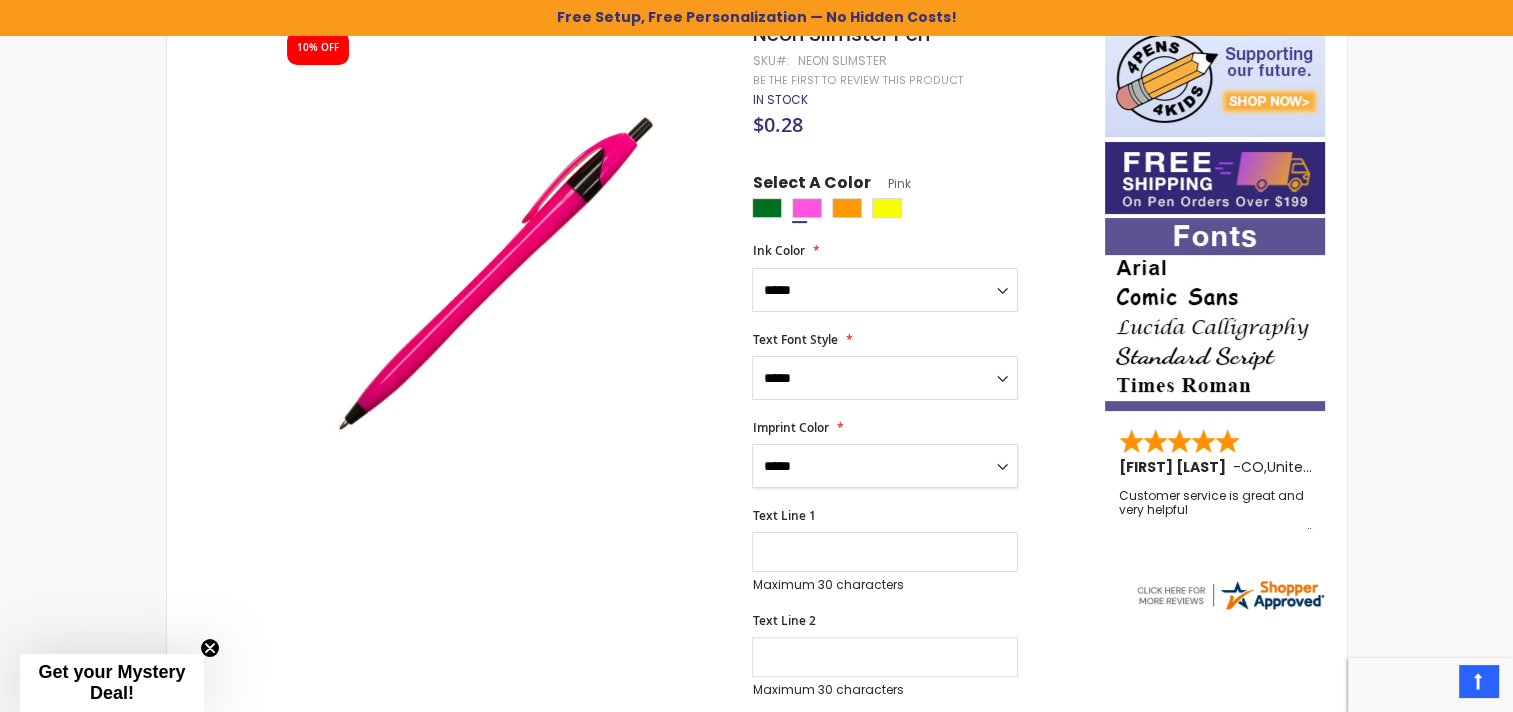 click on "**********" at bounding box center [885, 466] 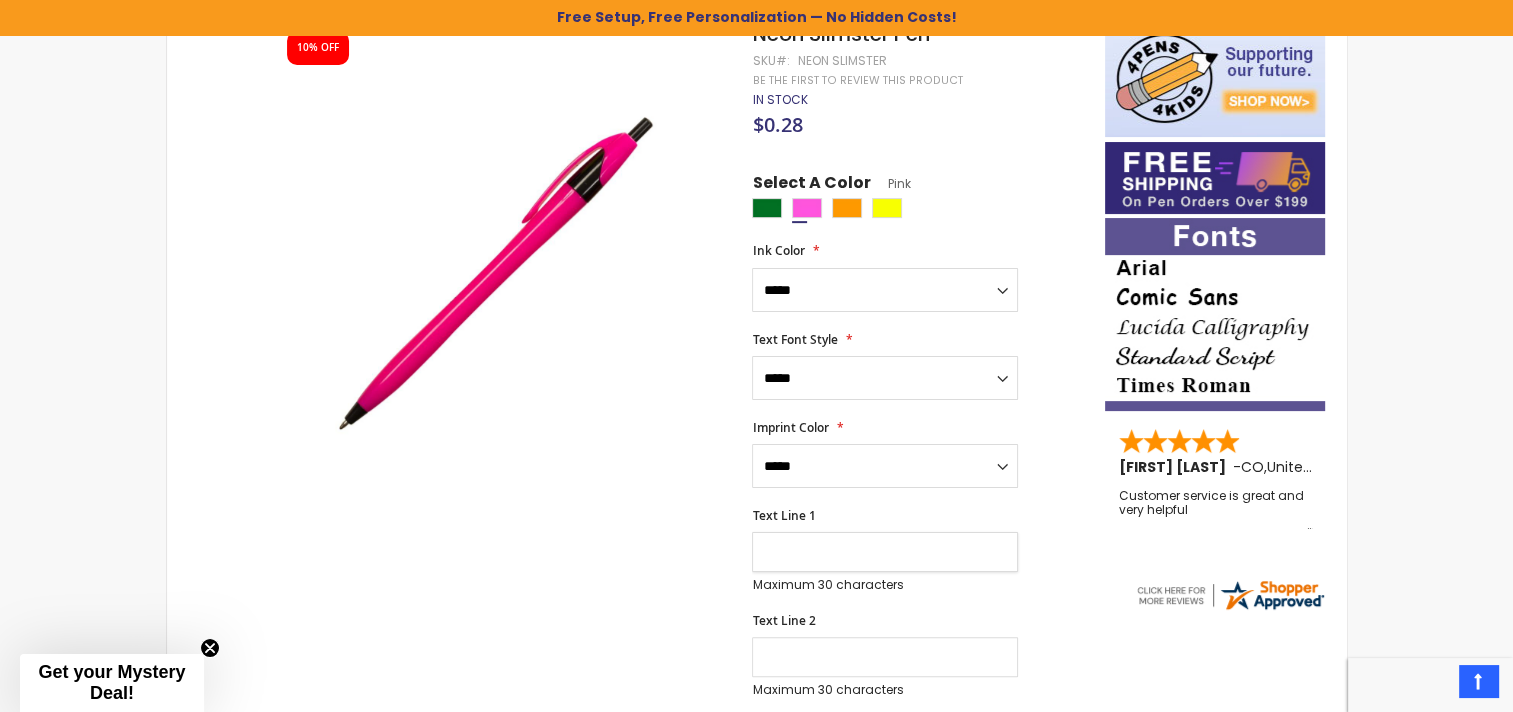 click on "Text Line 1" at bounding box center [885, 552] 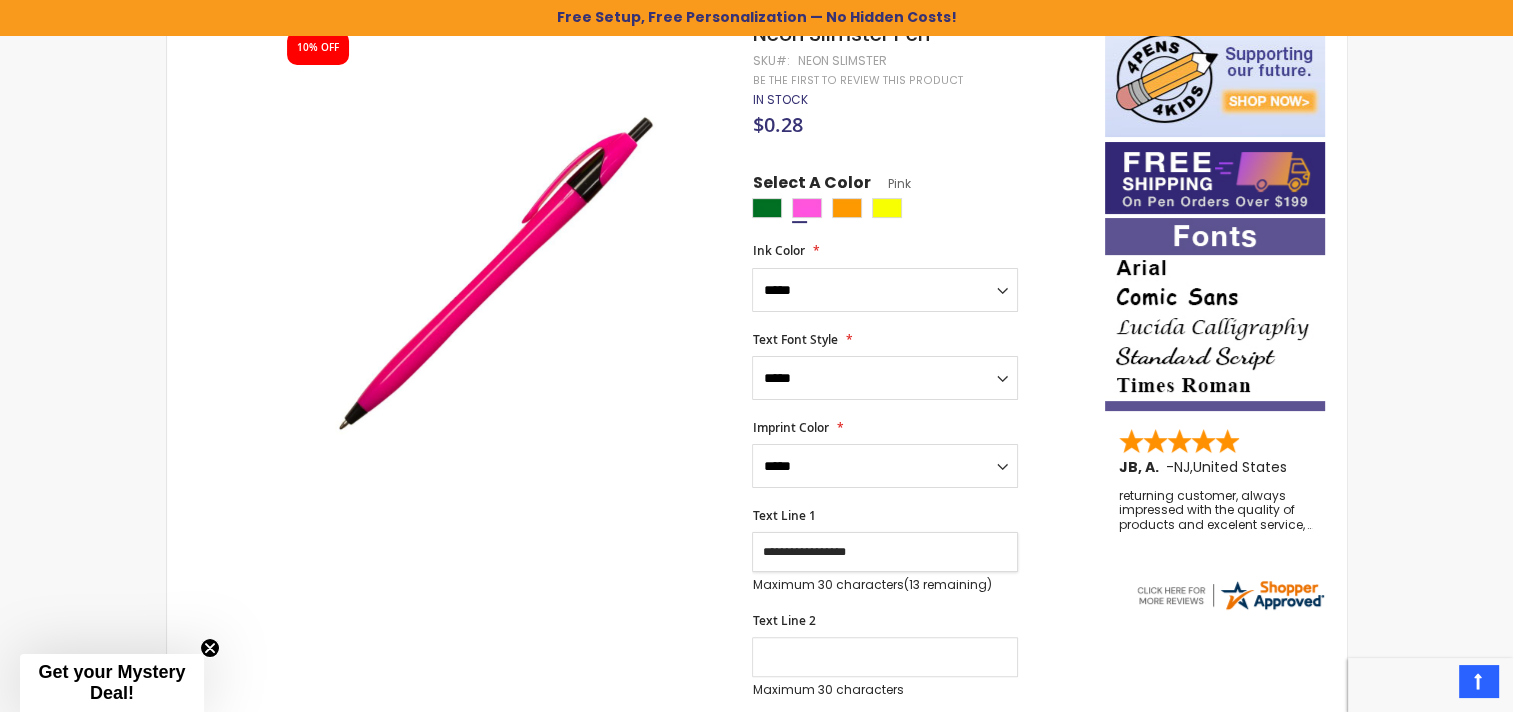 type on "**********" 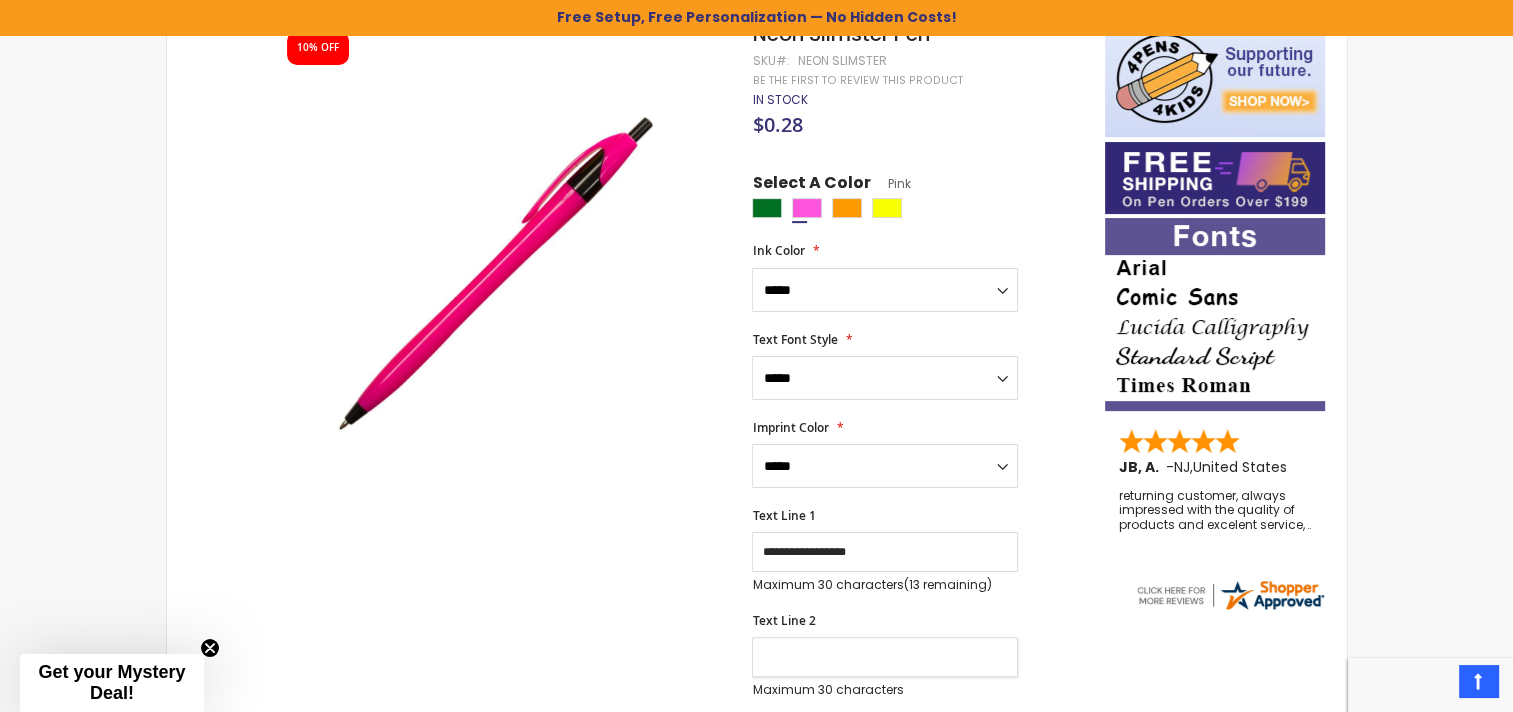 click on "Text Line 2" at bounding box center (885, 657) 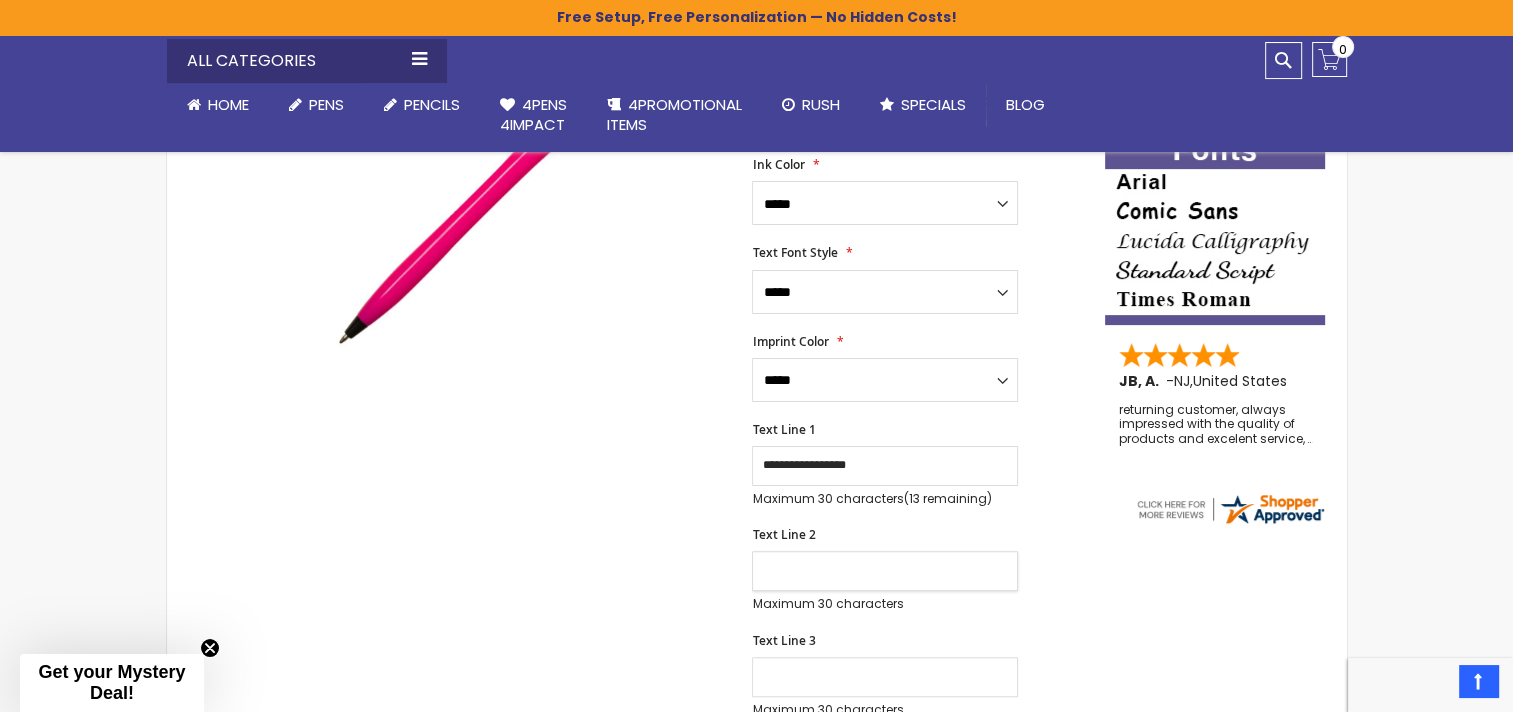 scroll, scrollTop: 443, scrollLeft: 0, axis: vertical 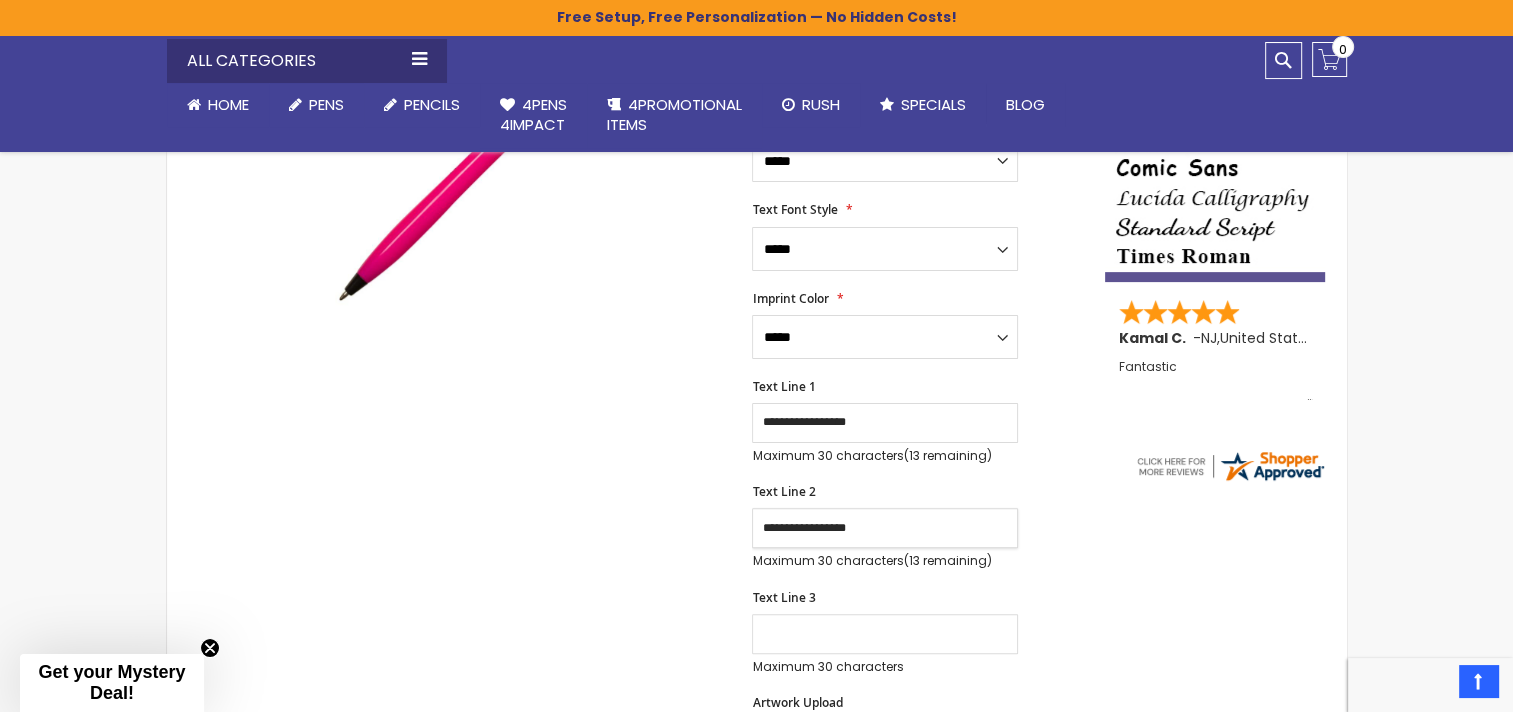 type on "**********" 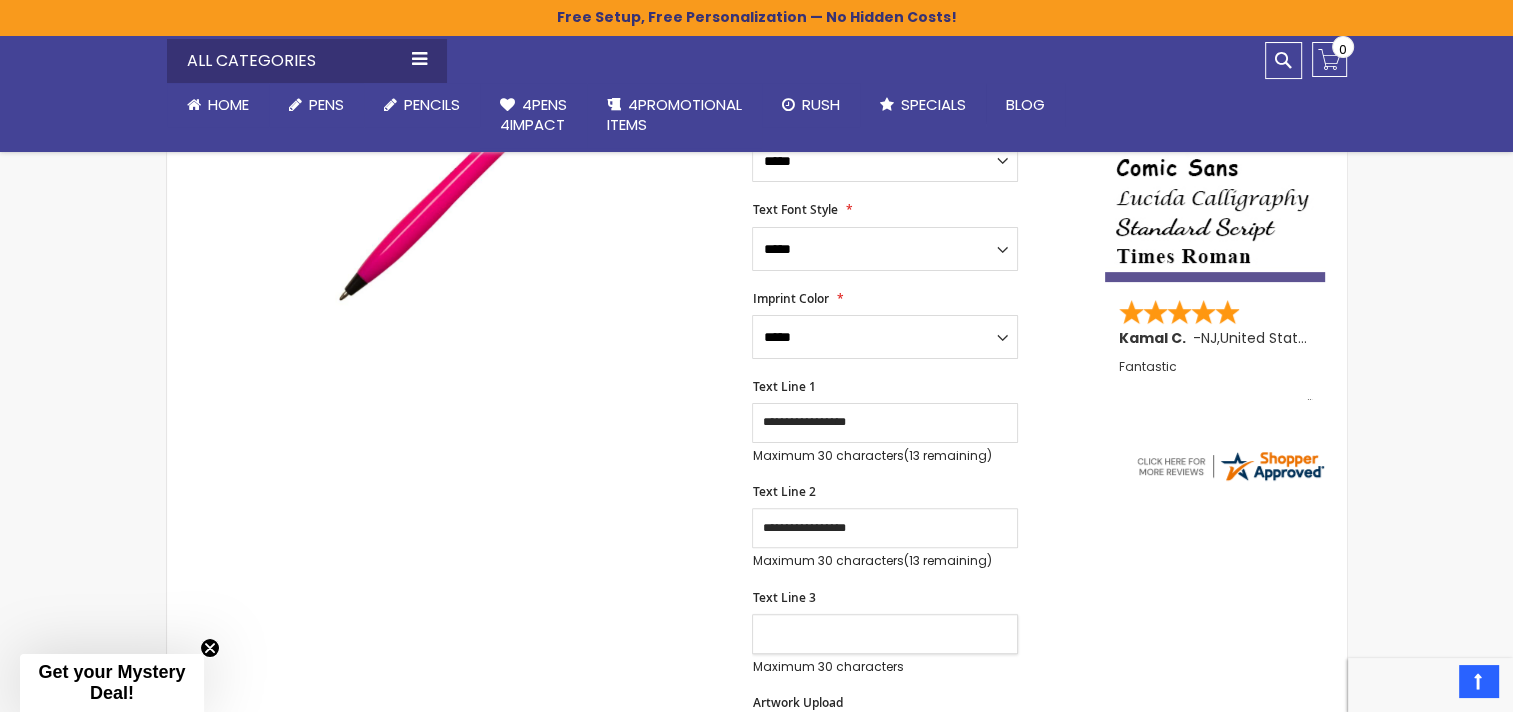 click on "Text Line 3" at bounding box center (885, 634) 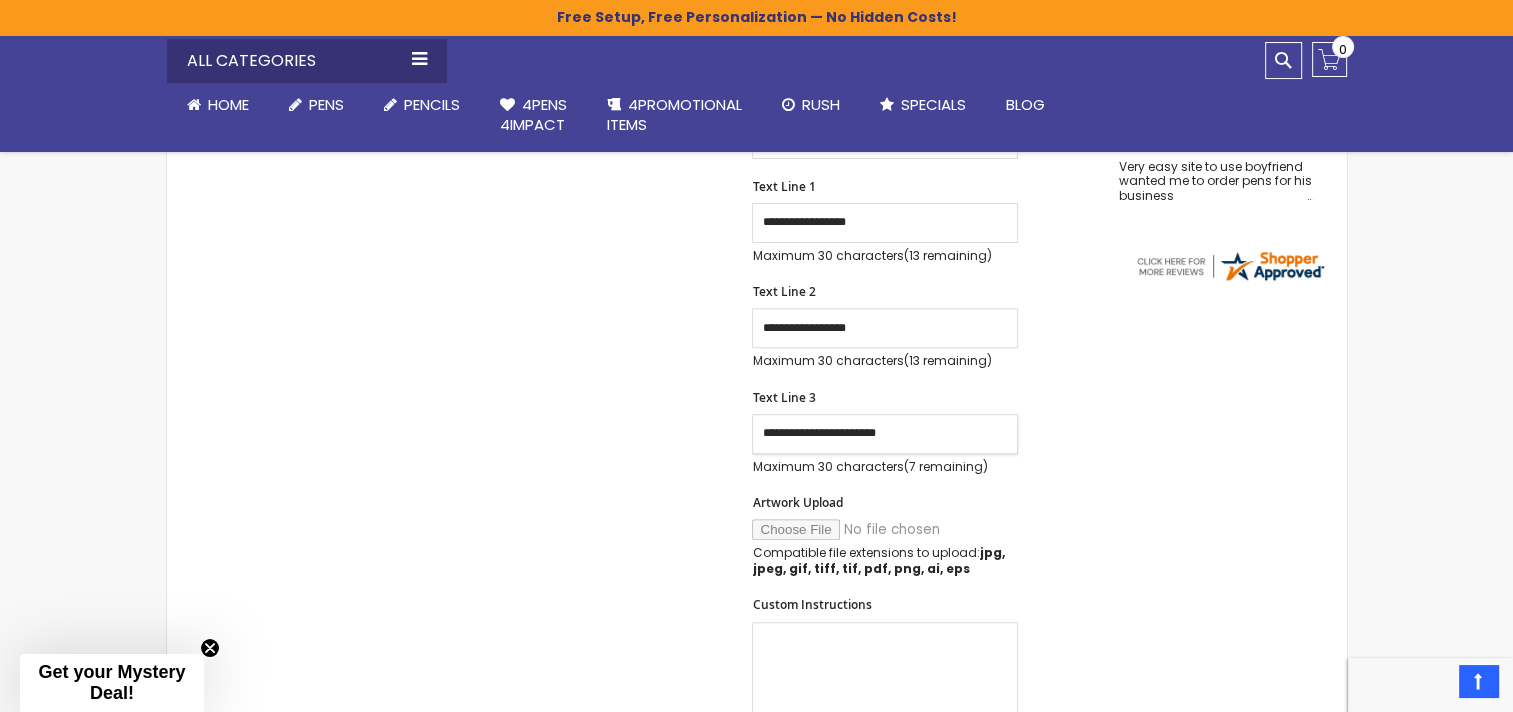 scroll, scrollTop: 698, scrollLeft: 0, axis: vertical 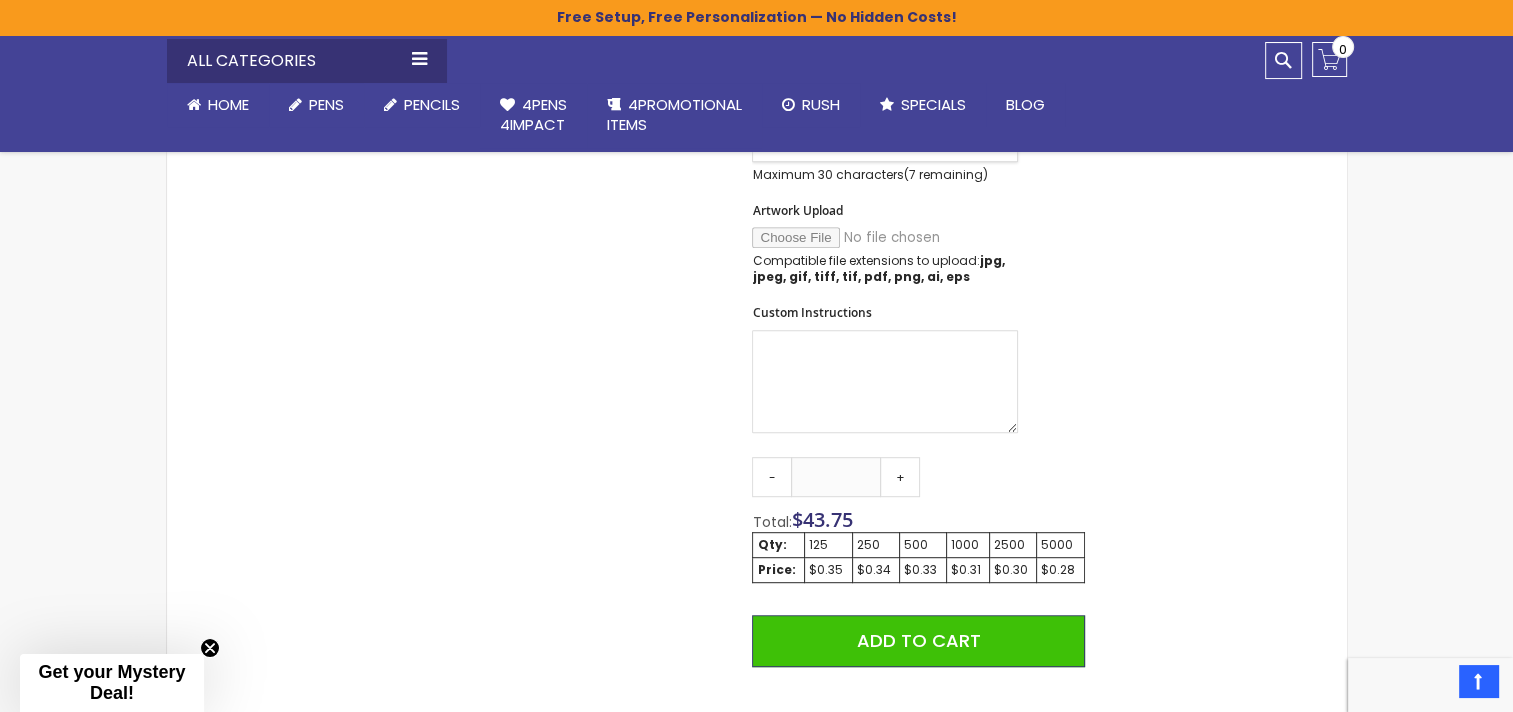 type on "**********" 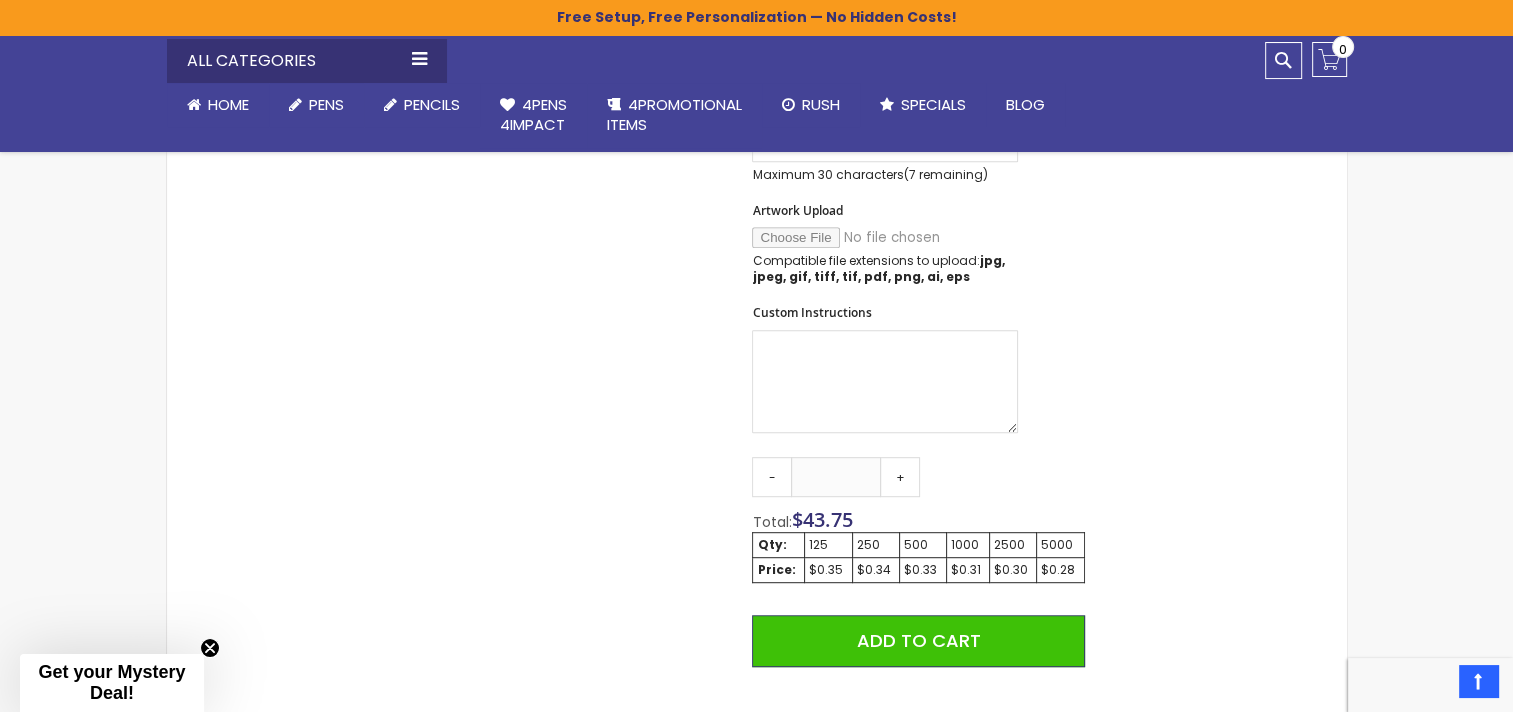 click on "1000" at bounding box center [968, 545] 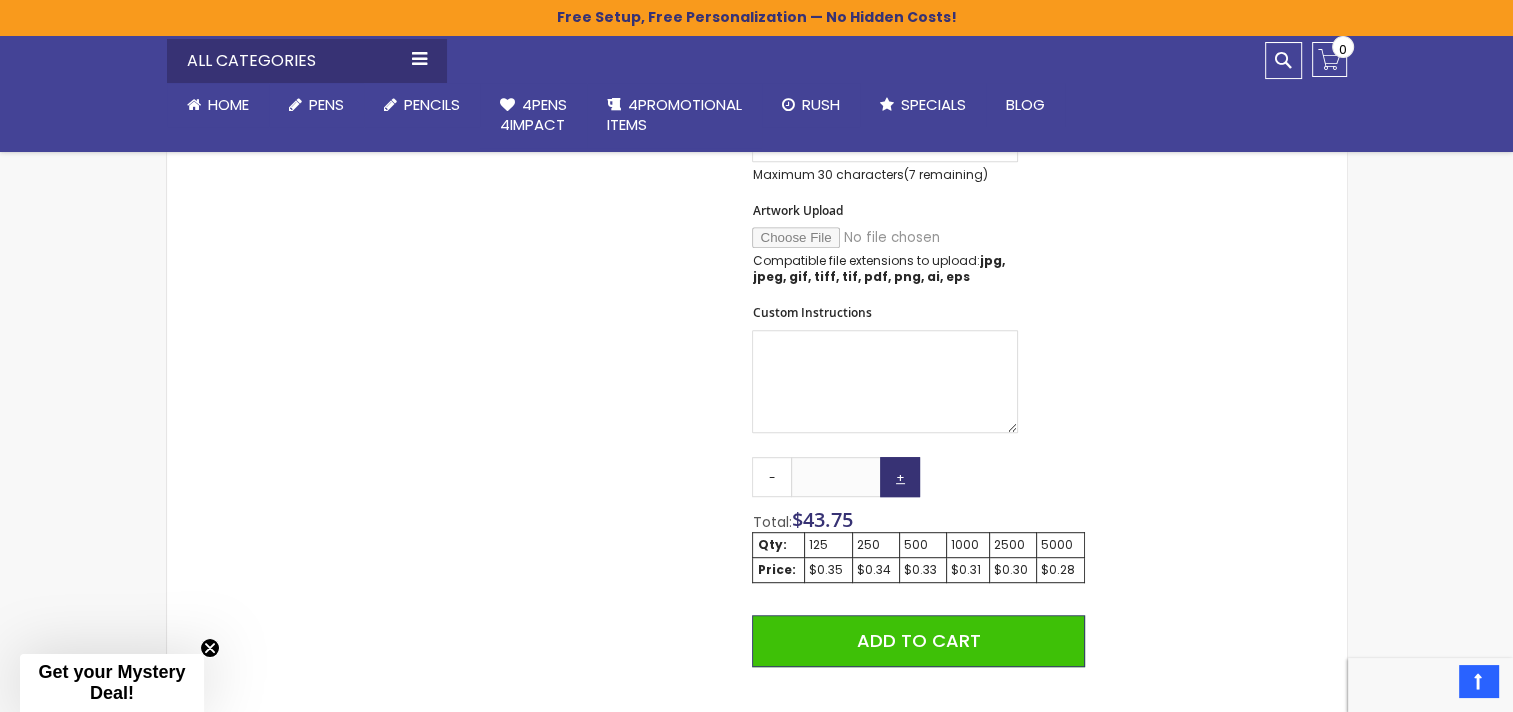 click on "+" at bounding box center (900, 477) 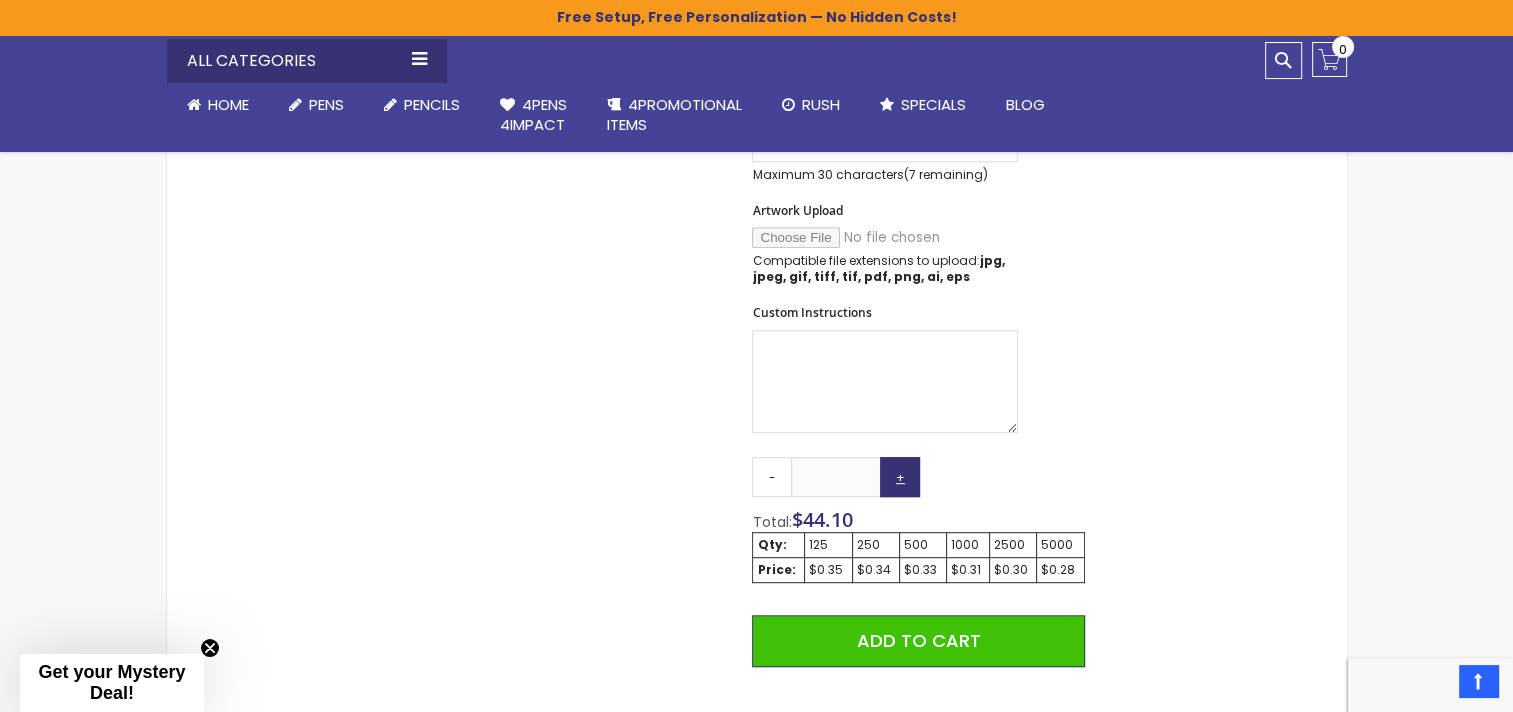 click on "+" at bounding box center [900, 477] 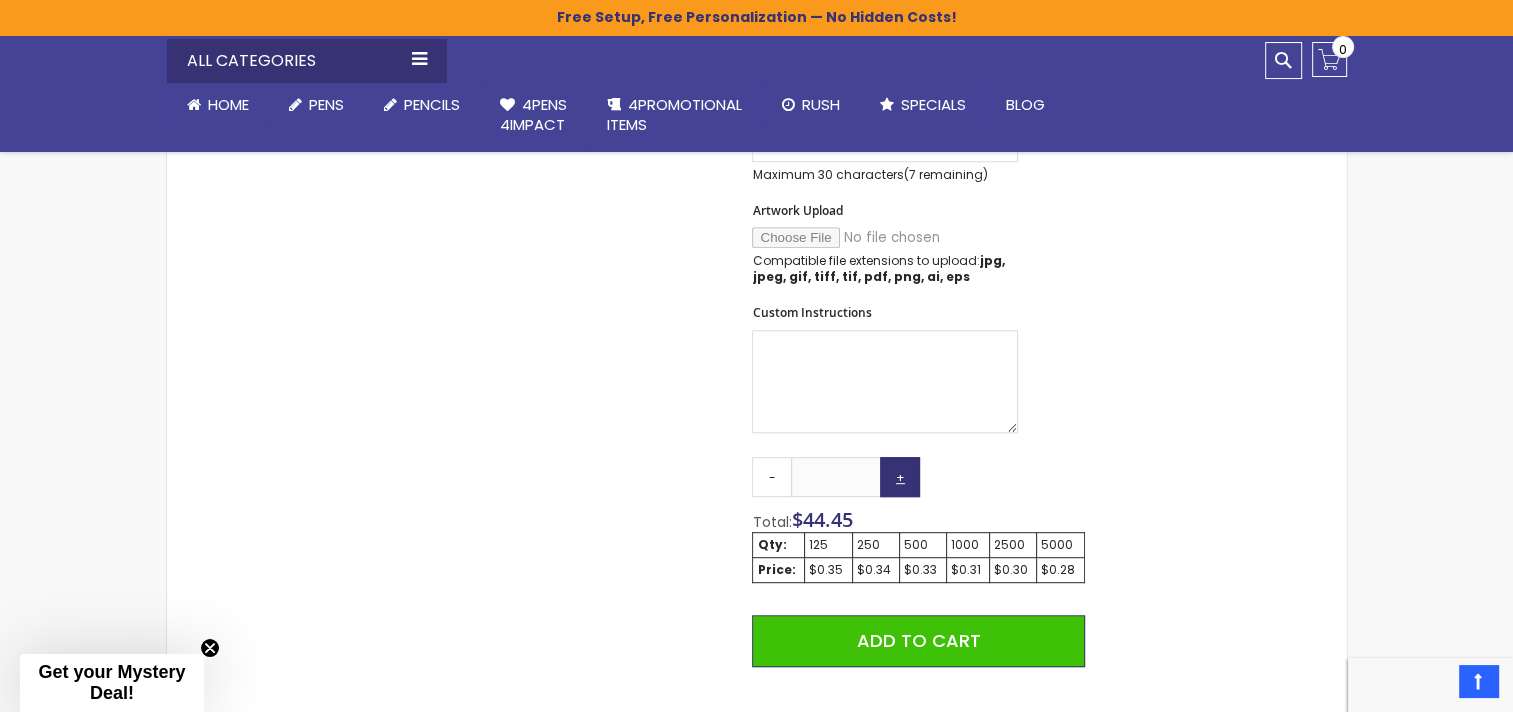 click on "+" at bounding box center (900, 477) 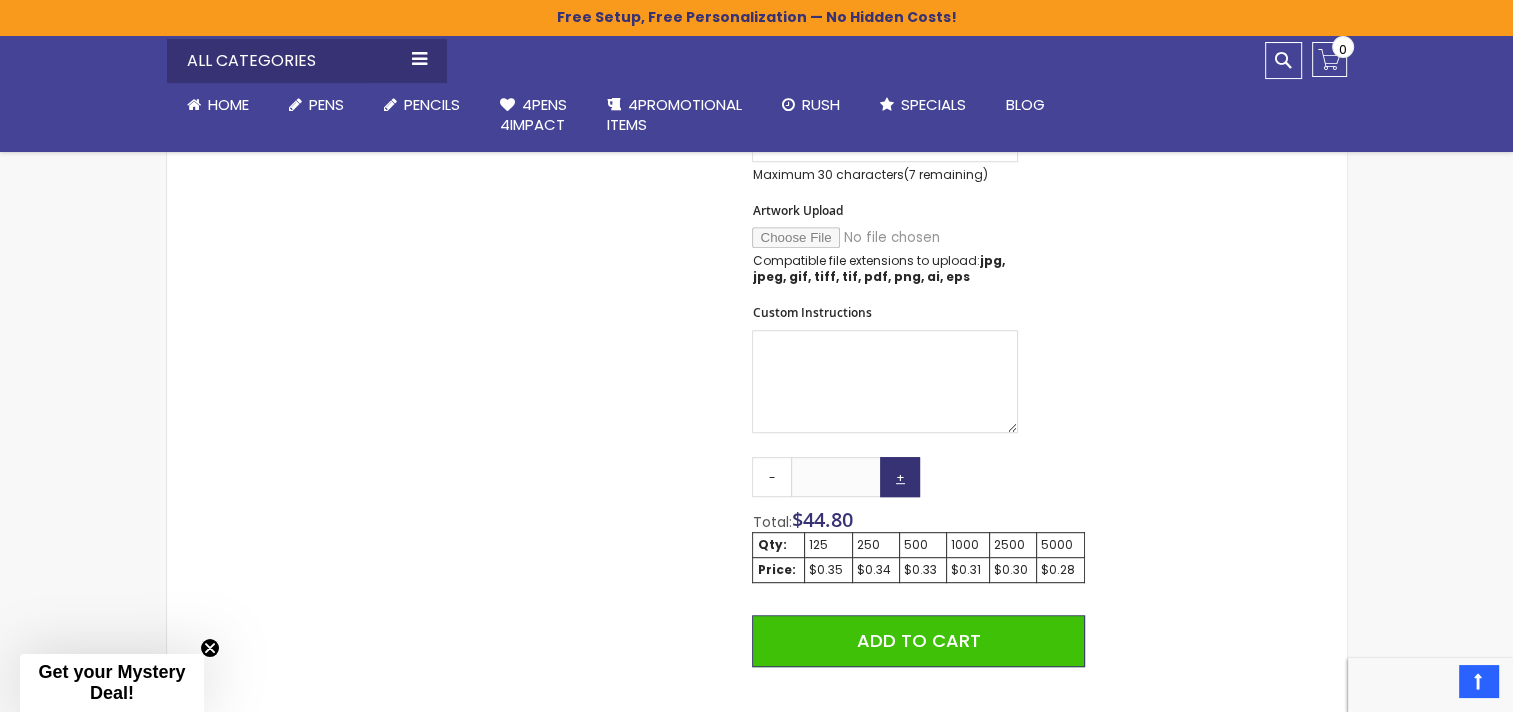 click on "+" at bounding box center [900, 477] 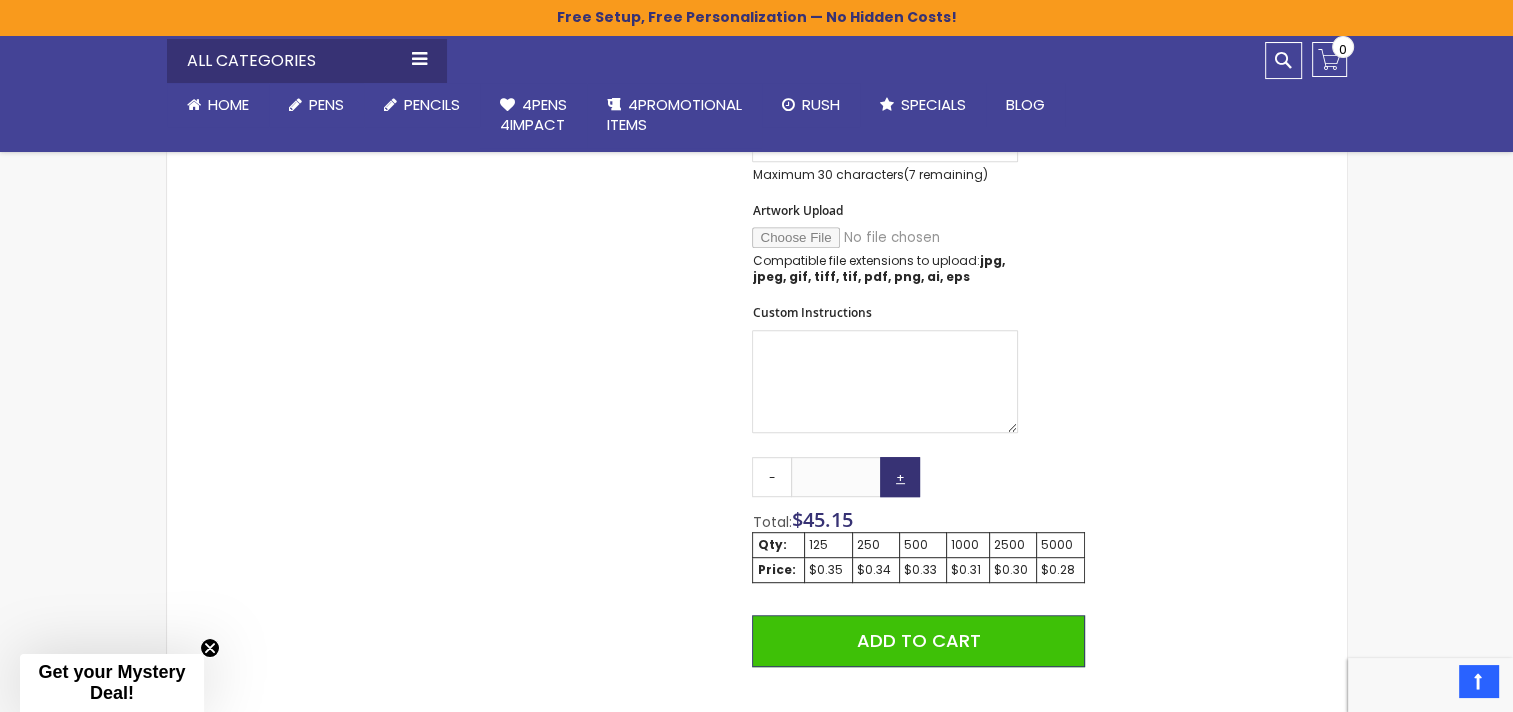 click on "+" at bounding box center (900, 477) 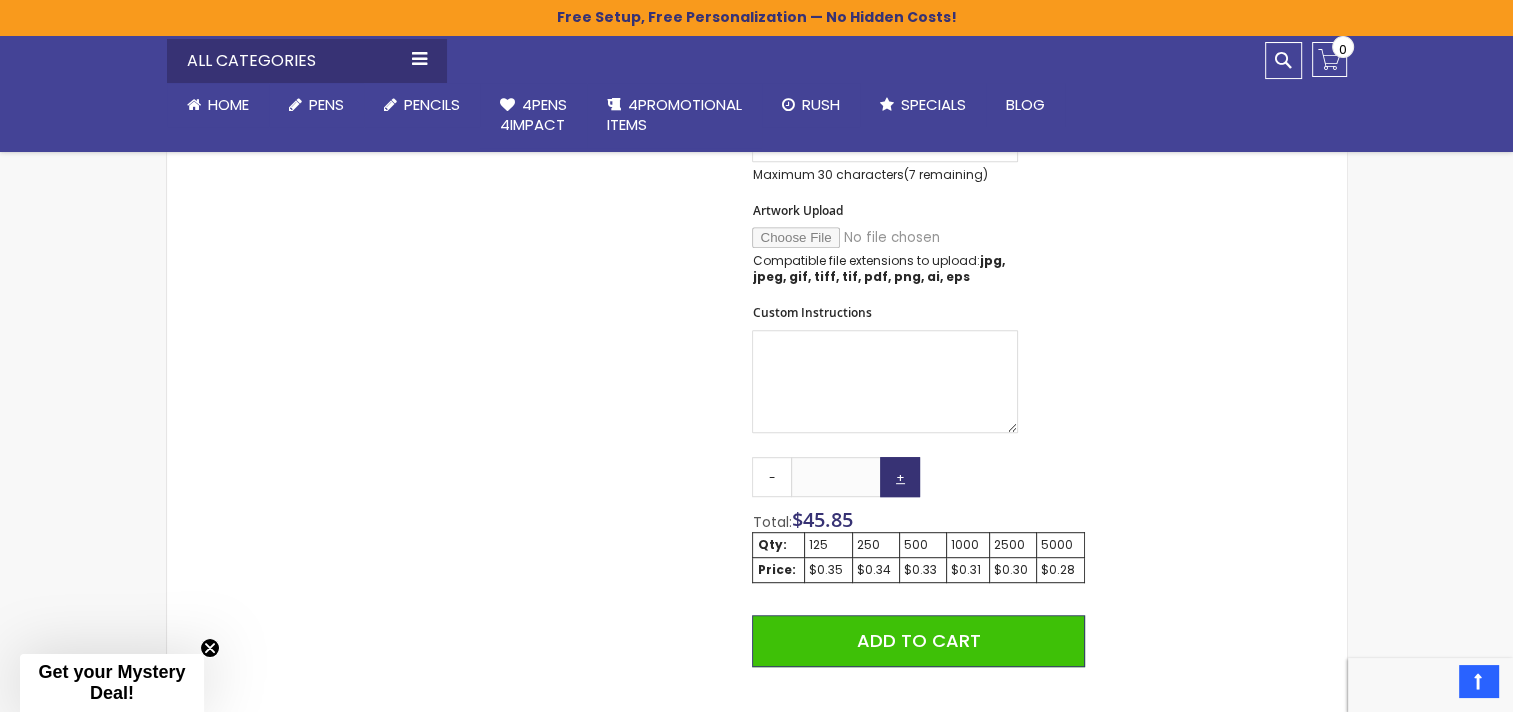 click on "+" at bounding box center [900, 477] 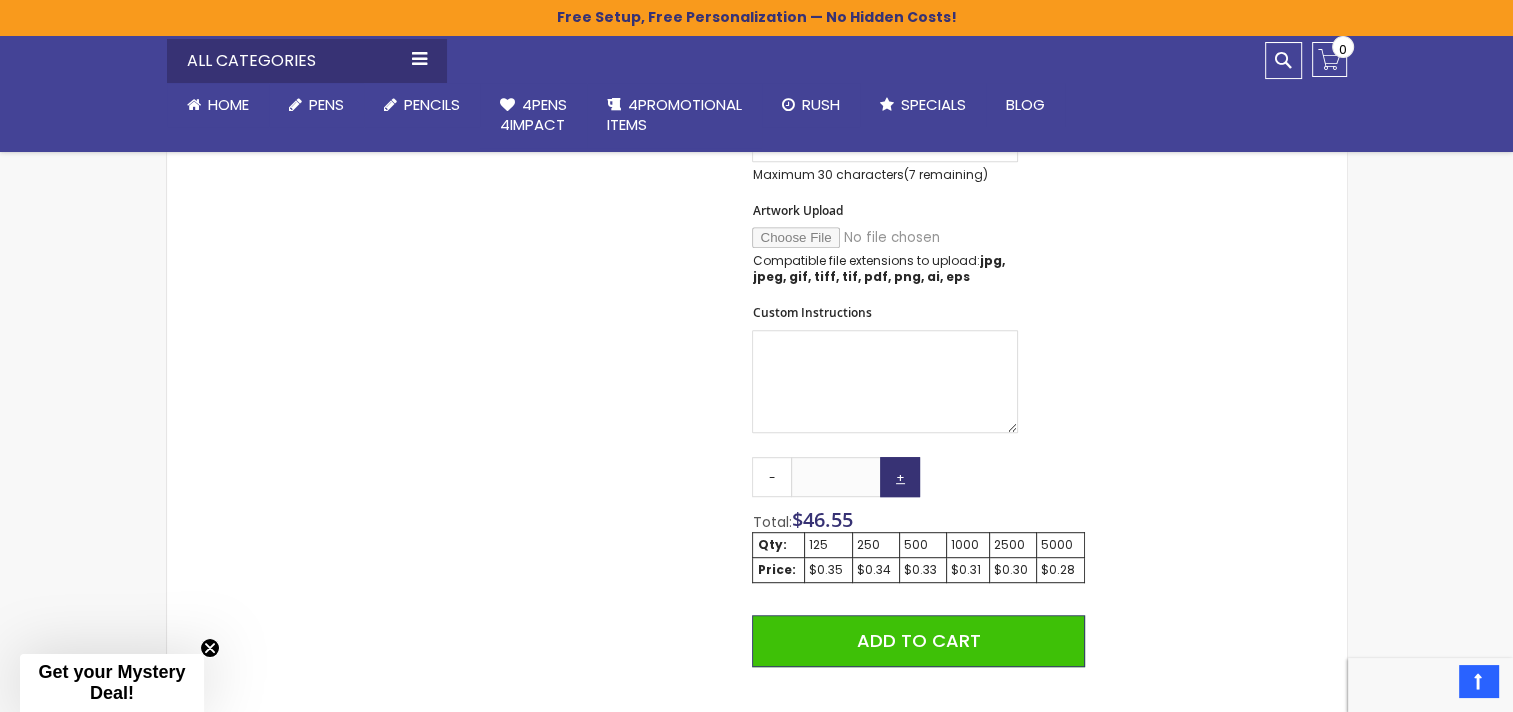 click on "+" at bounding box center (900, 477) 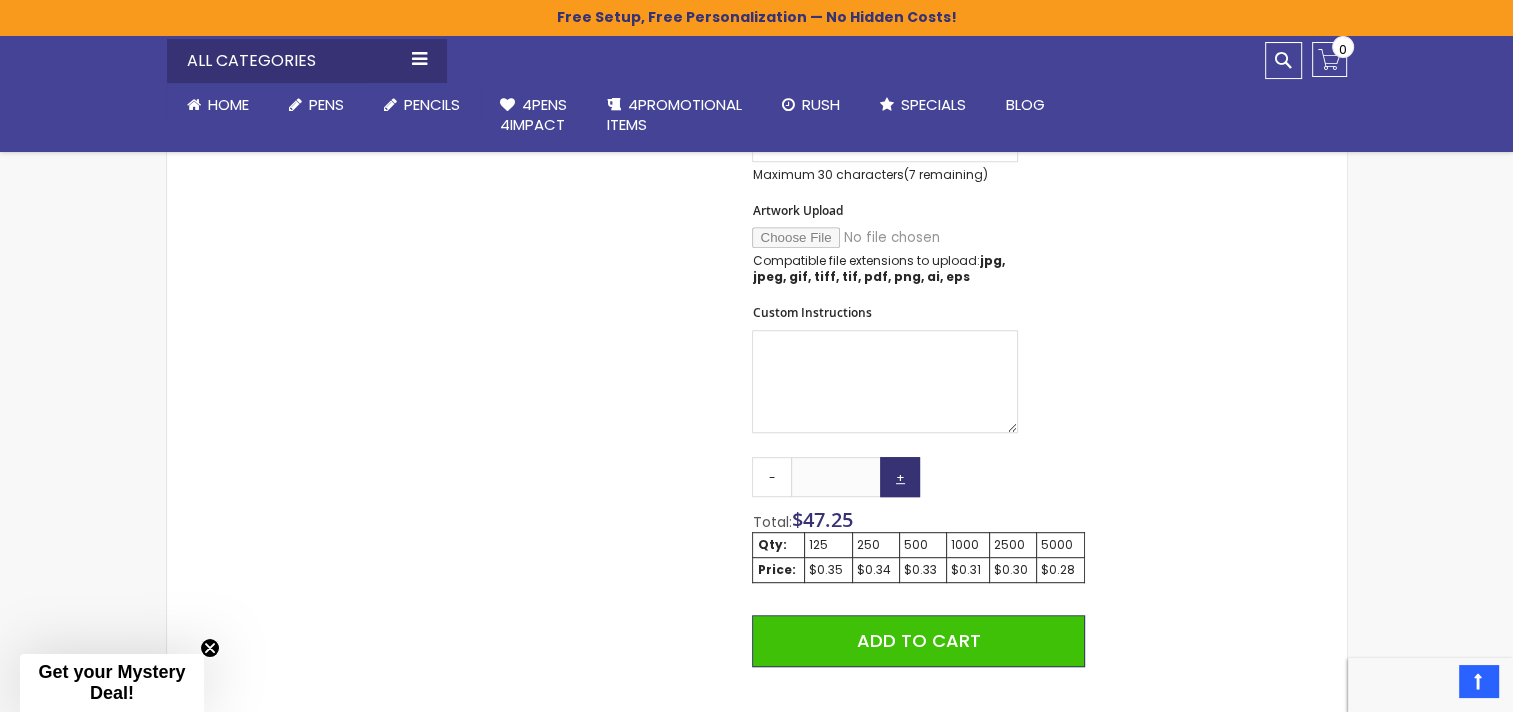 click on "+" at bounding box center (900, 477) 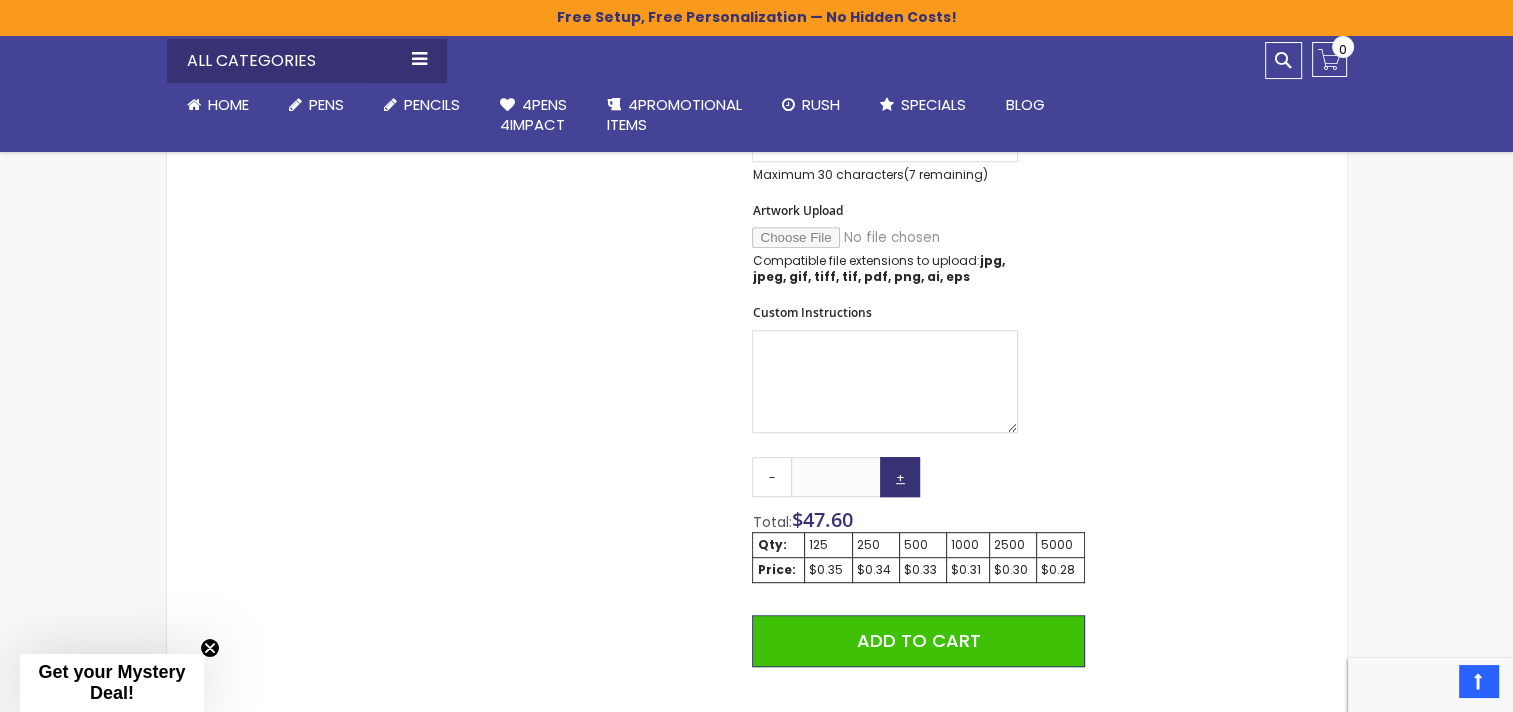 click on "+" at bounding box center (900, 477) 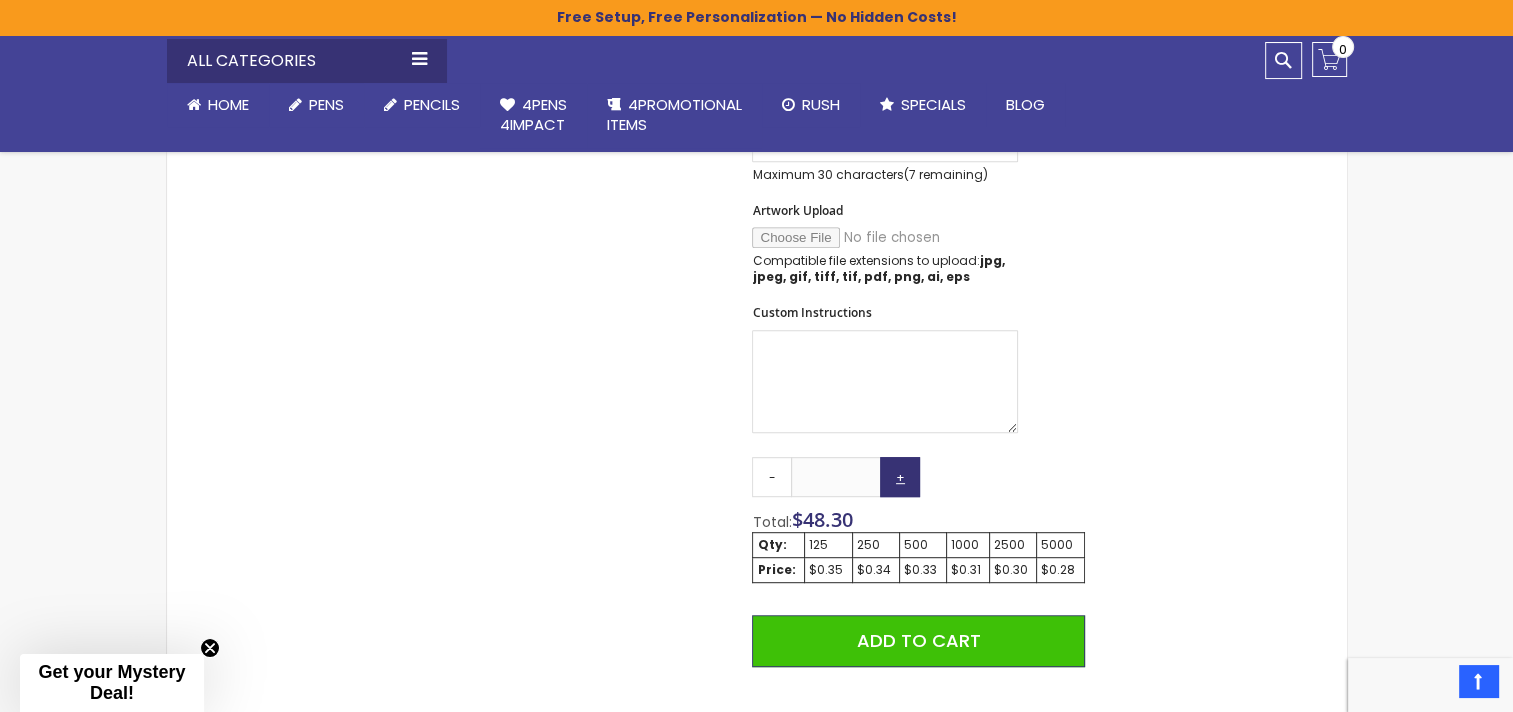 click on "+" at bounding box center (900, 477) 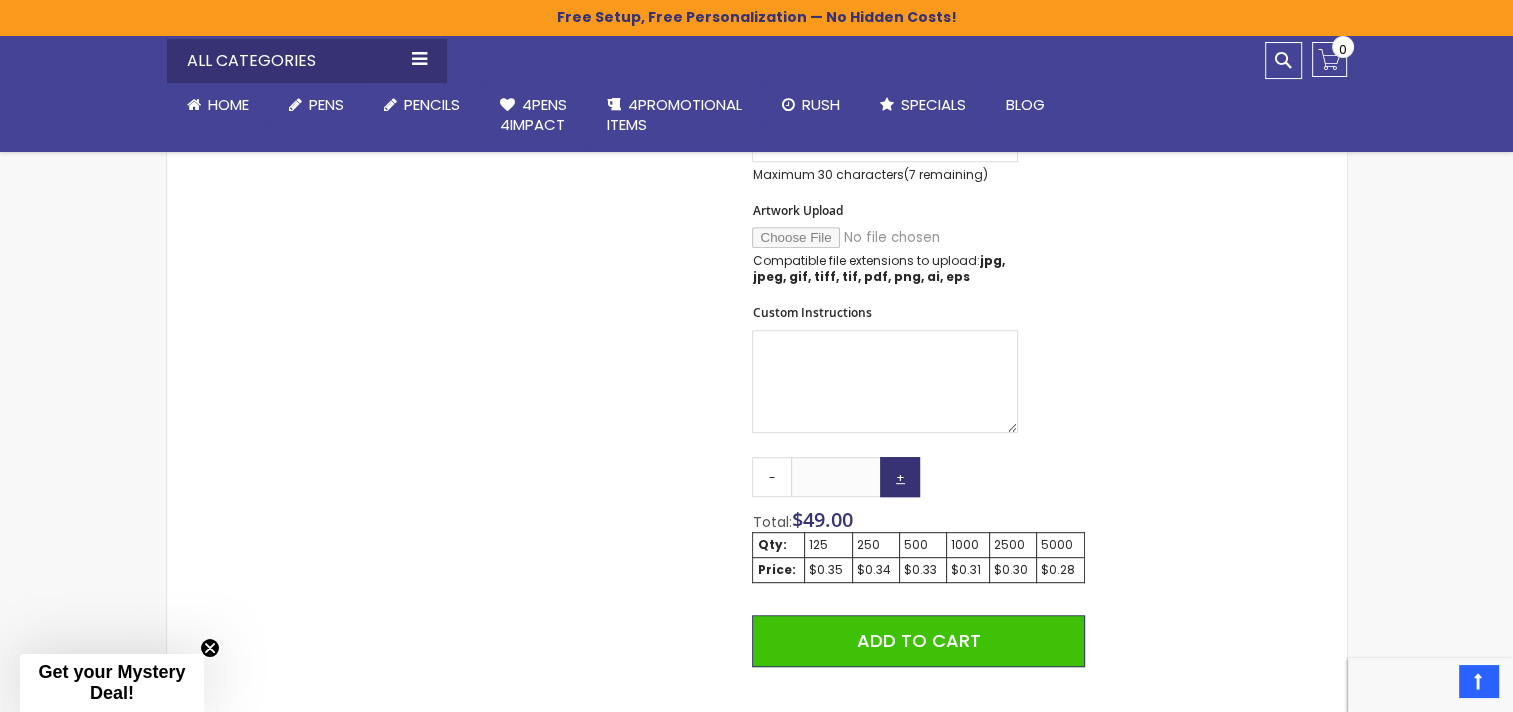 click on "+" at bounding box center (900, 477) 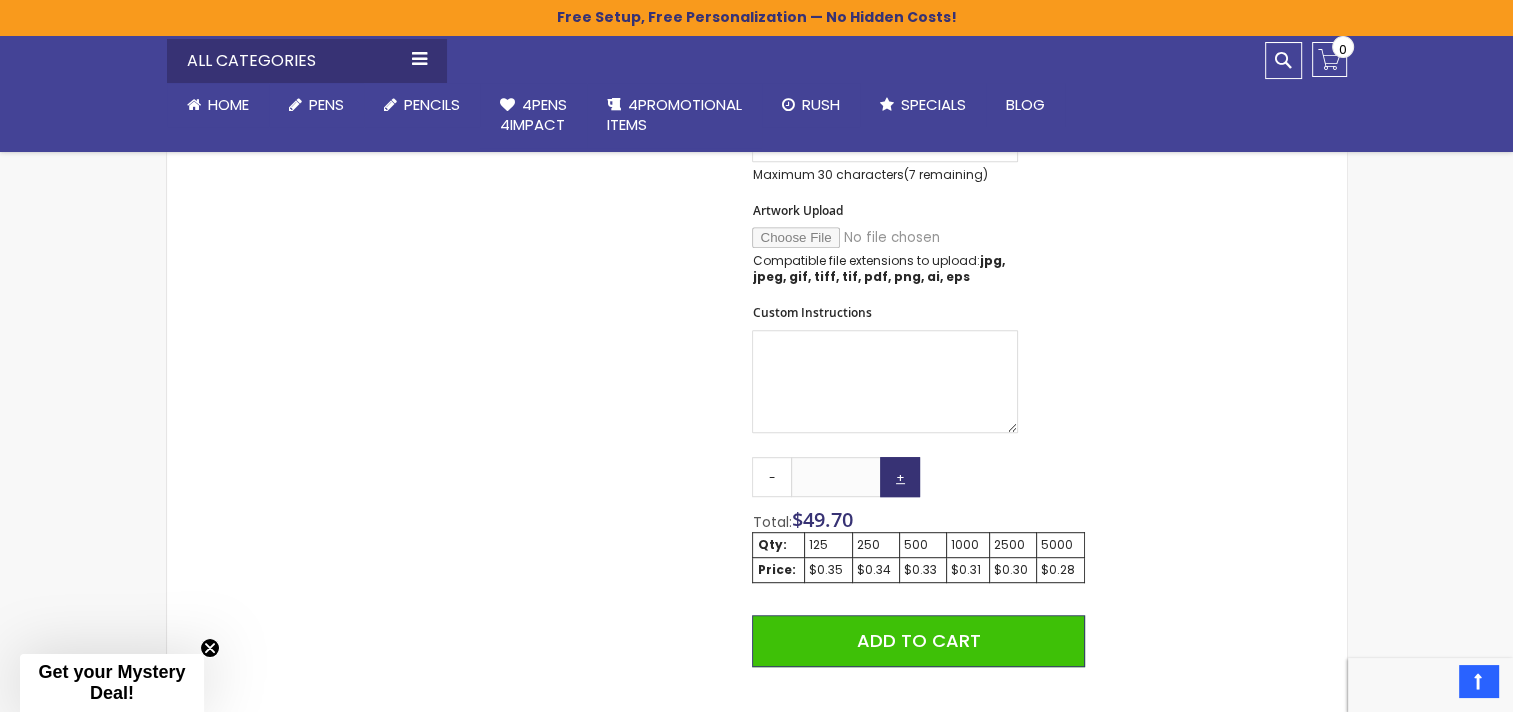 click on "+" at bounding box center [900, 477] 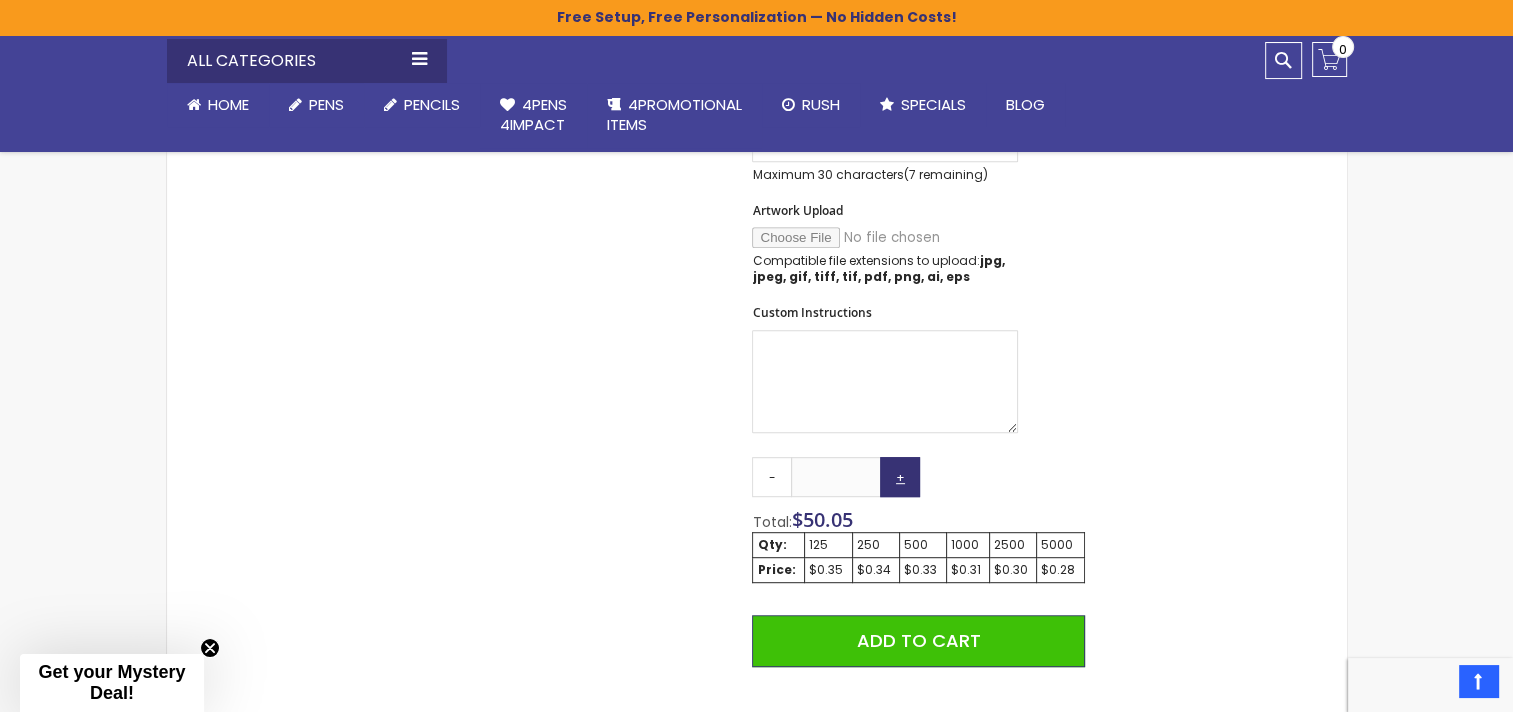 click on "+" at bounding box center [900, 477] 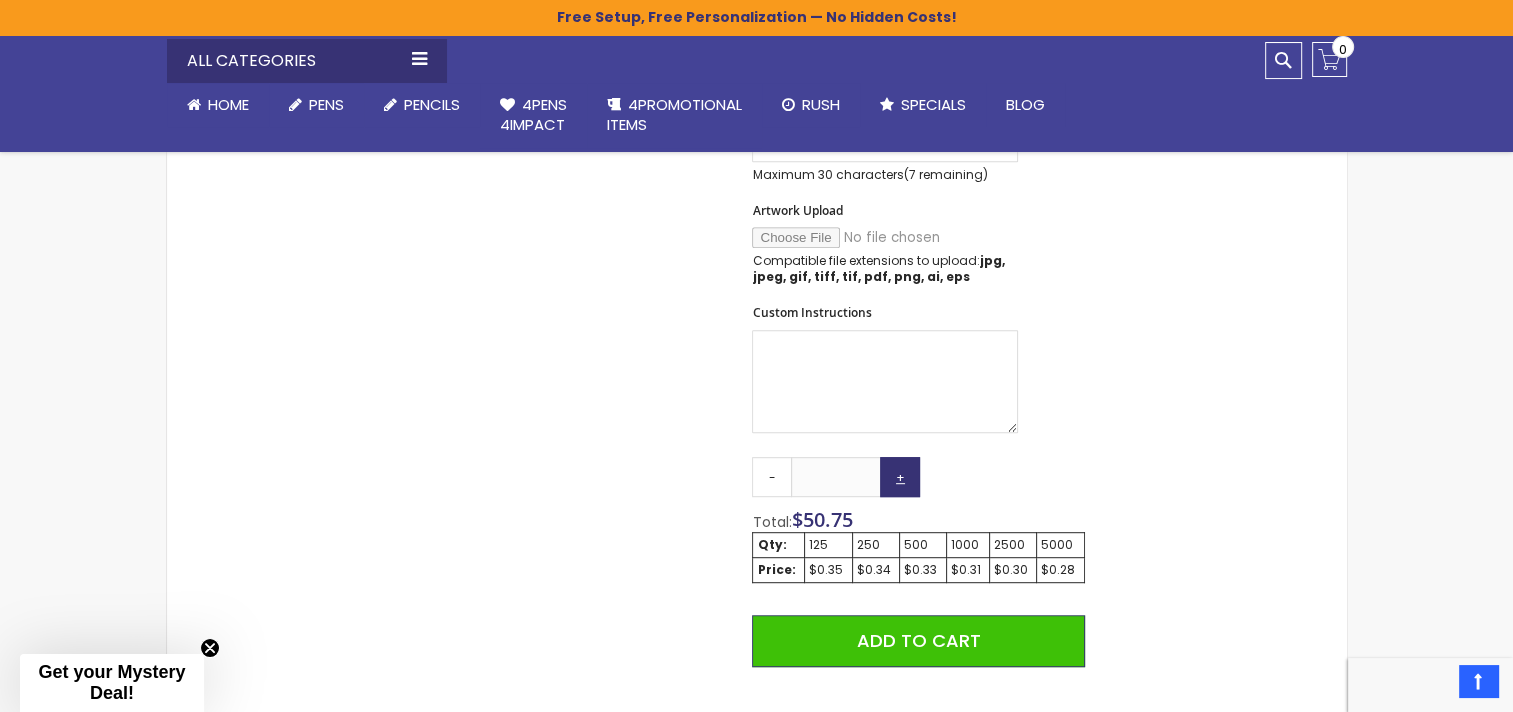 click on "+" at bounding box center (900, 477) 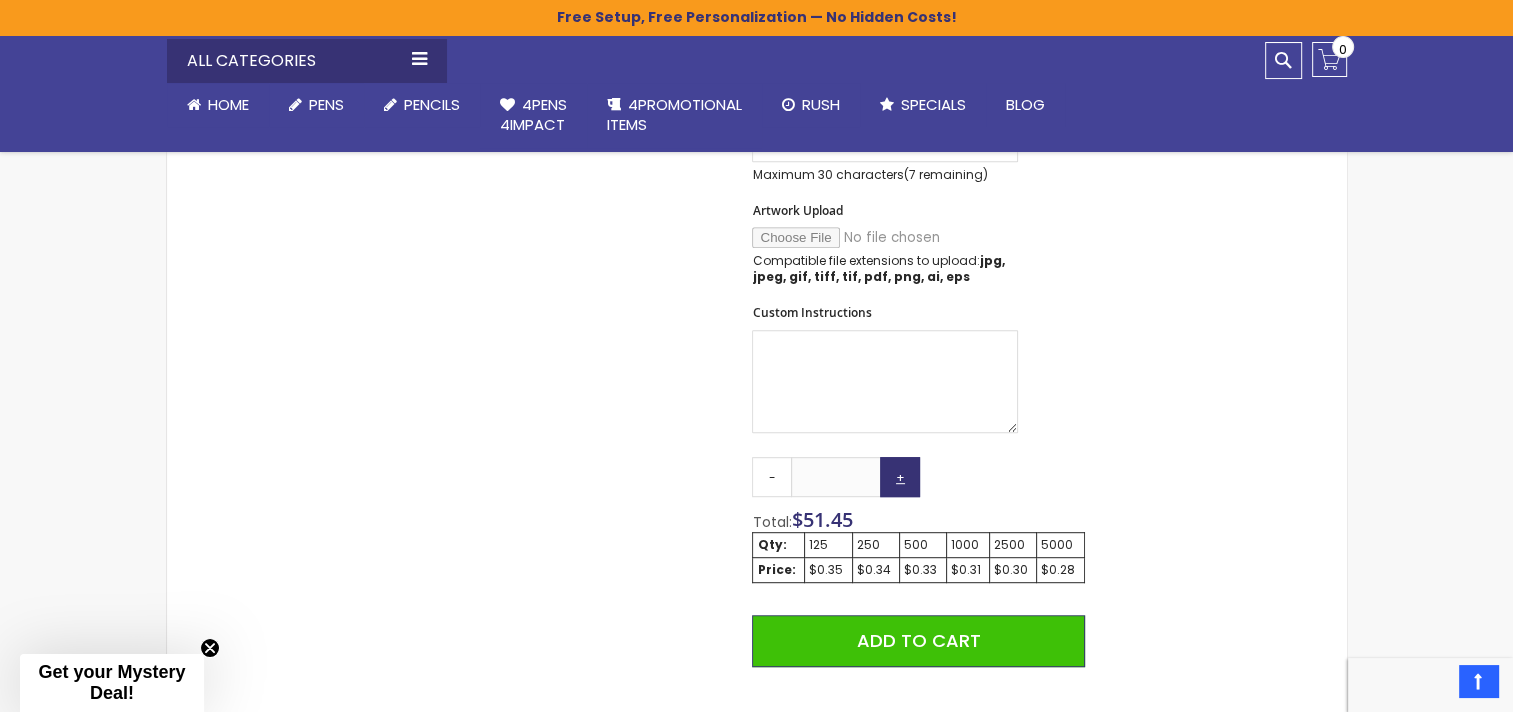 click on "+" at bounding box center (900, 477) 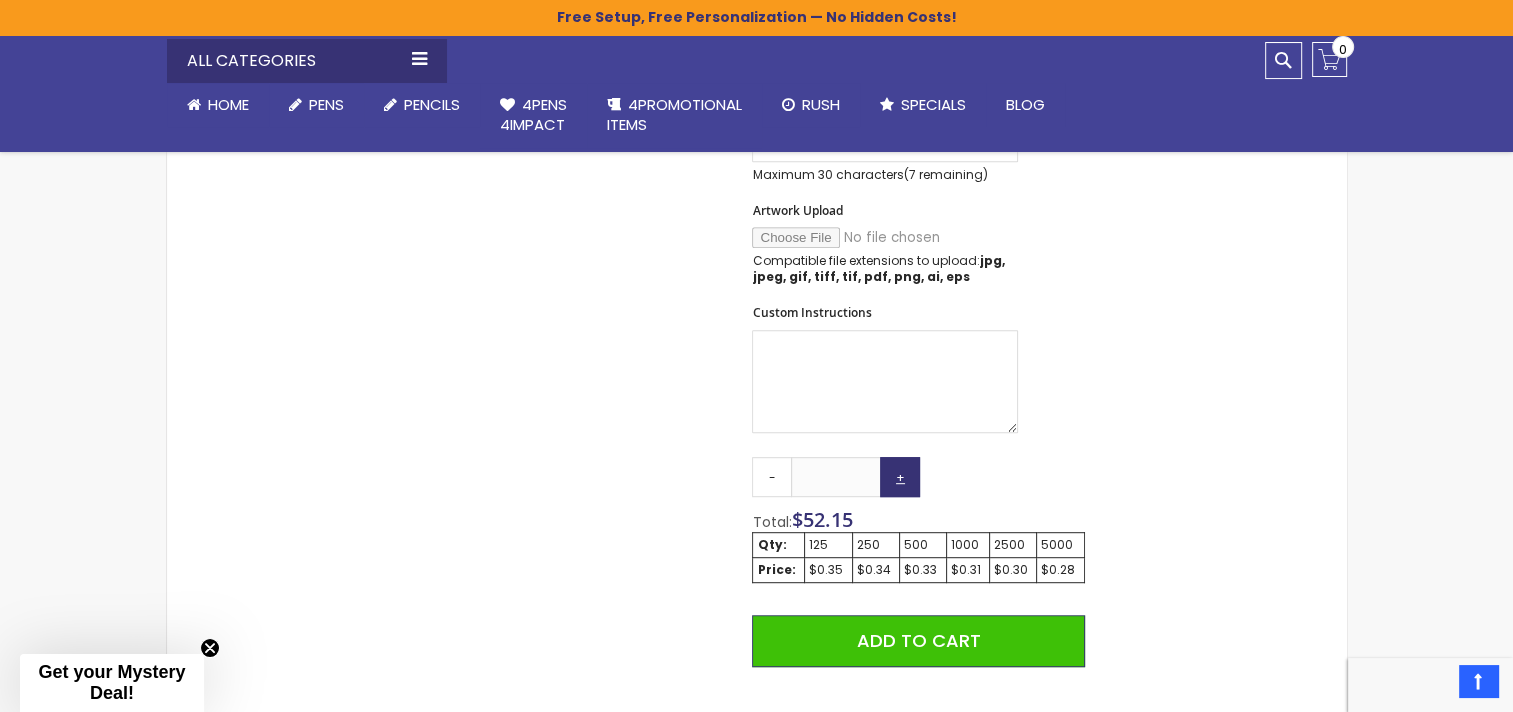 click on "+" at bounding box center [900, 477] 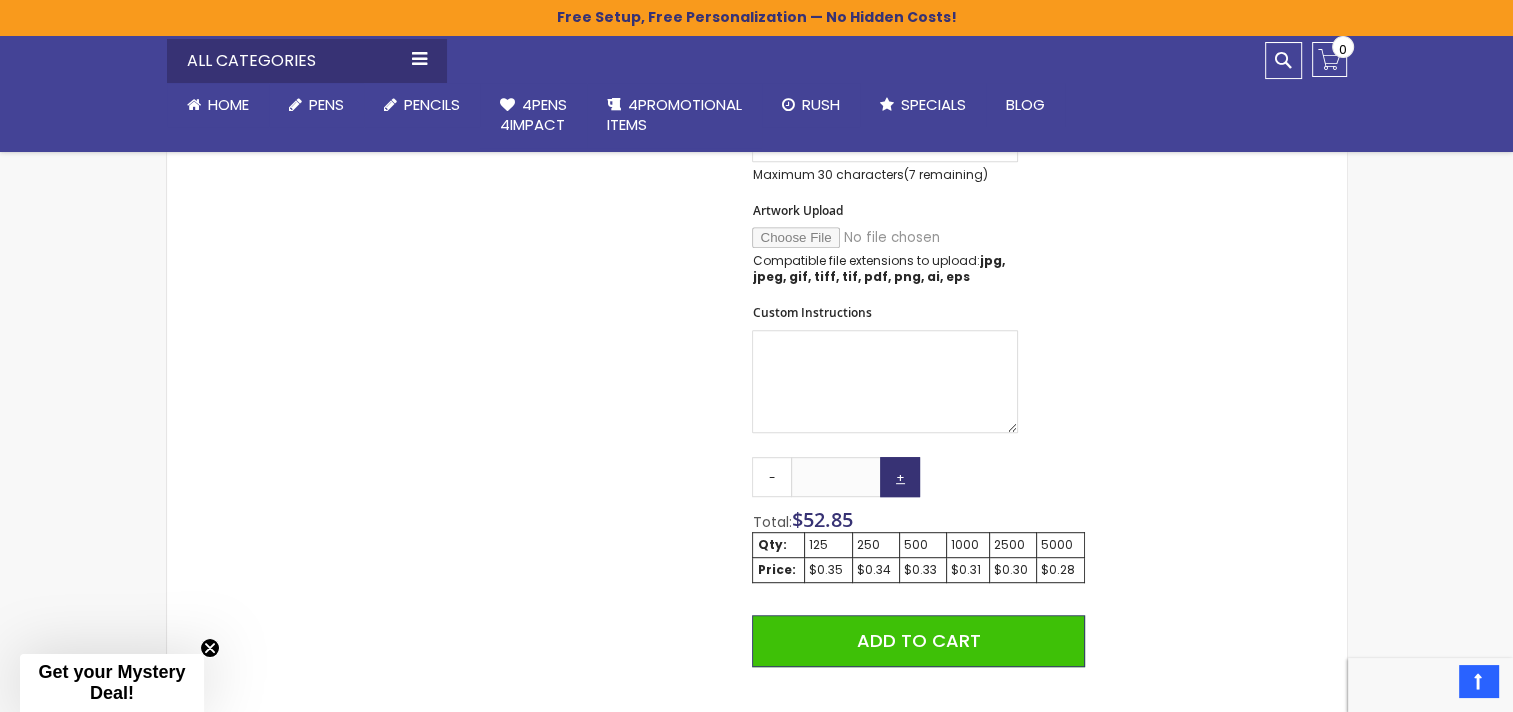 click on "+" at bounding box center (900, 477) 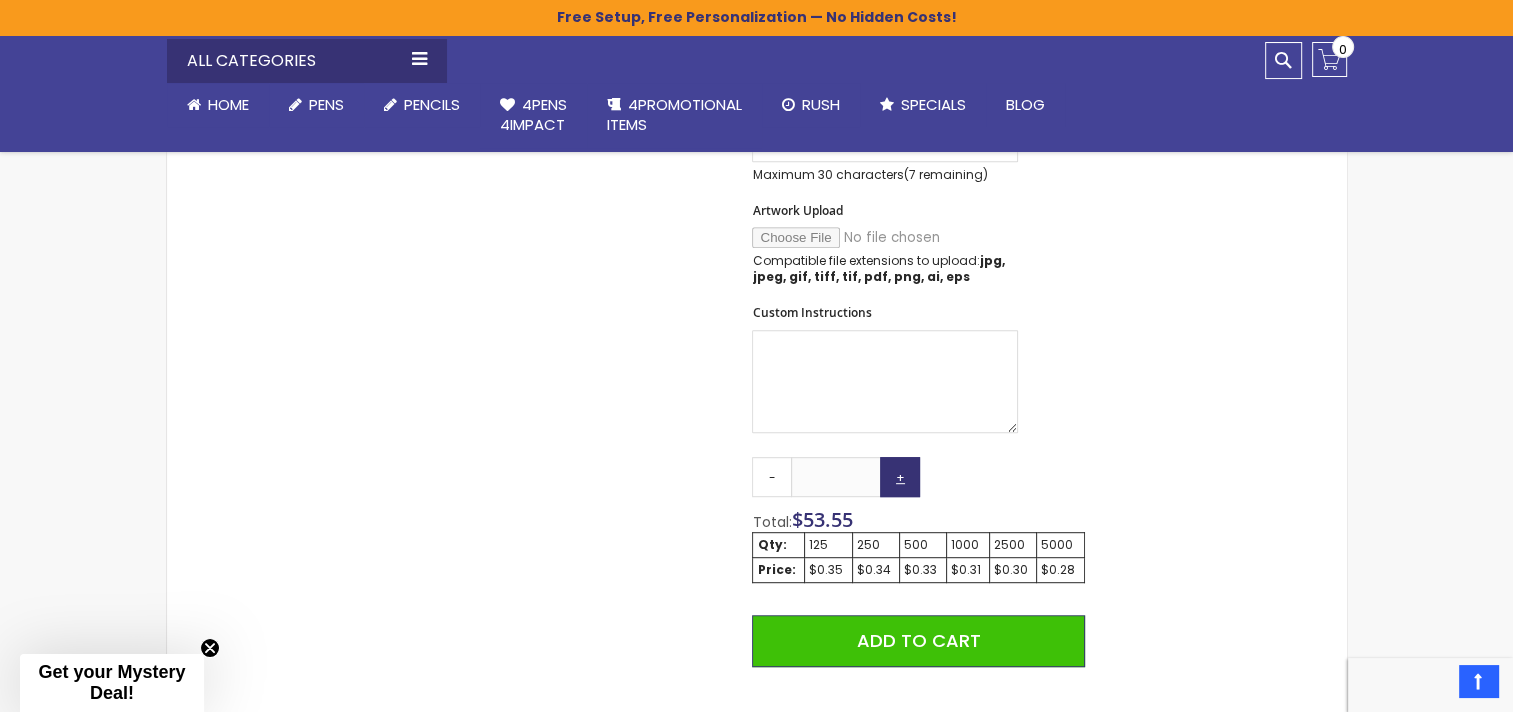 click on "+" at bounding box center [900, 477] 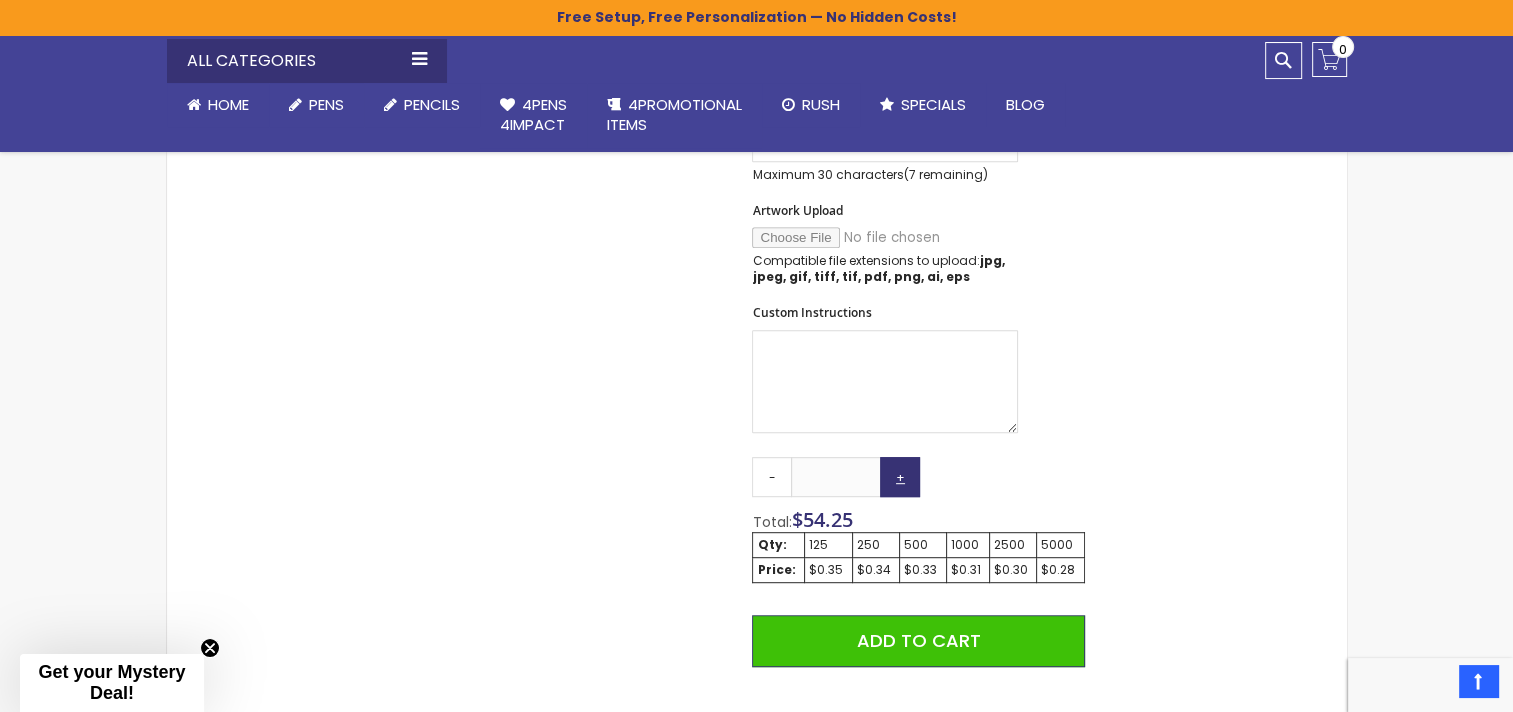 click on "+" at bounding box center [900, 477] 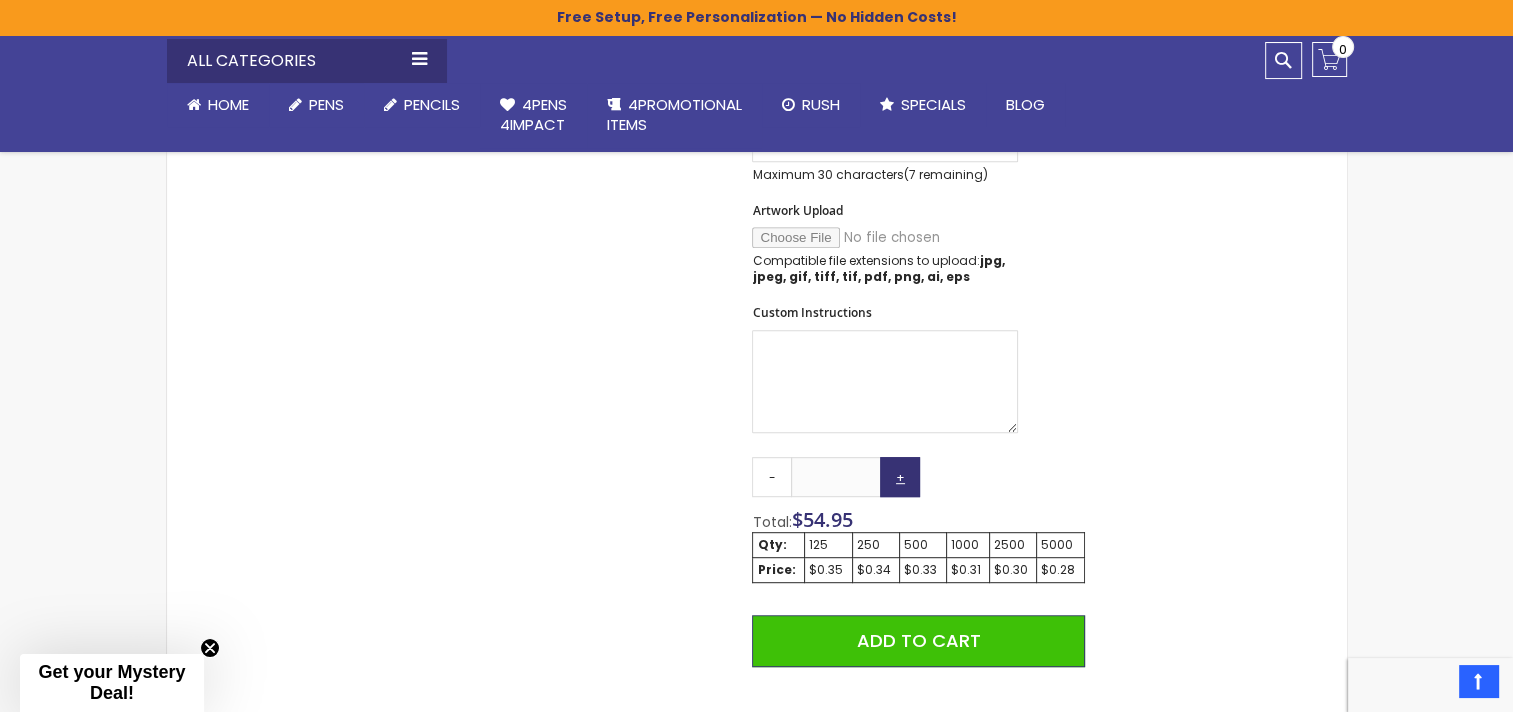 click on "+" at bounding box center (900, 477) 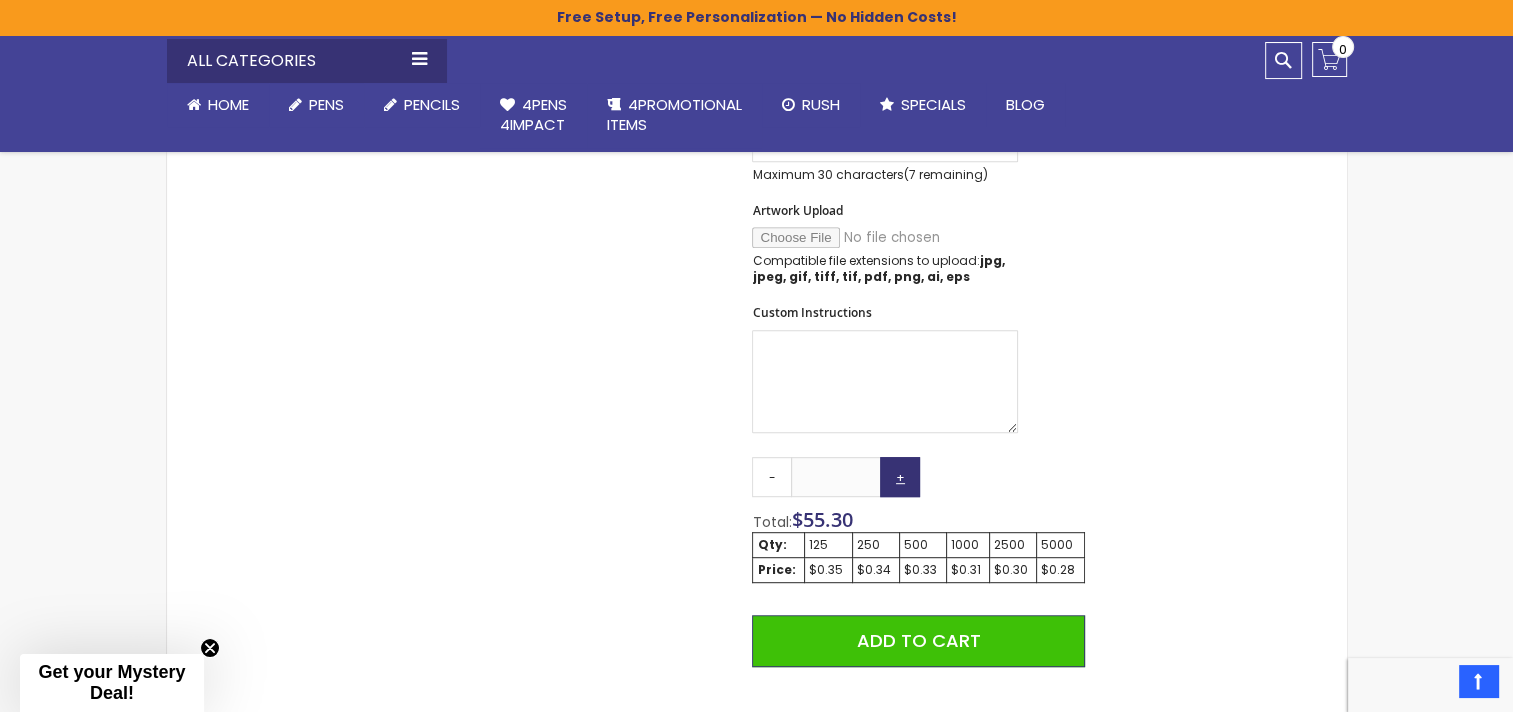 click on "+" at bounding box center (900, 477) 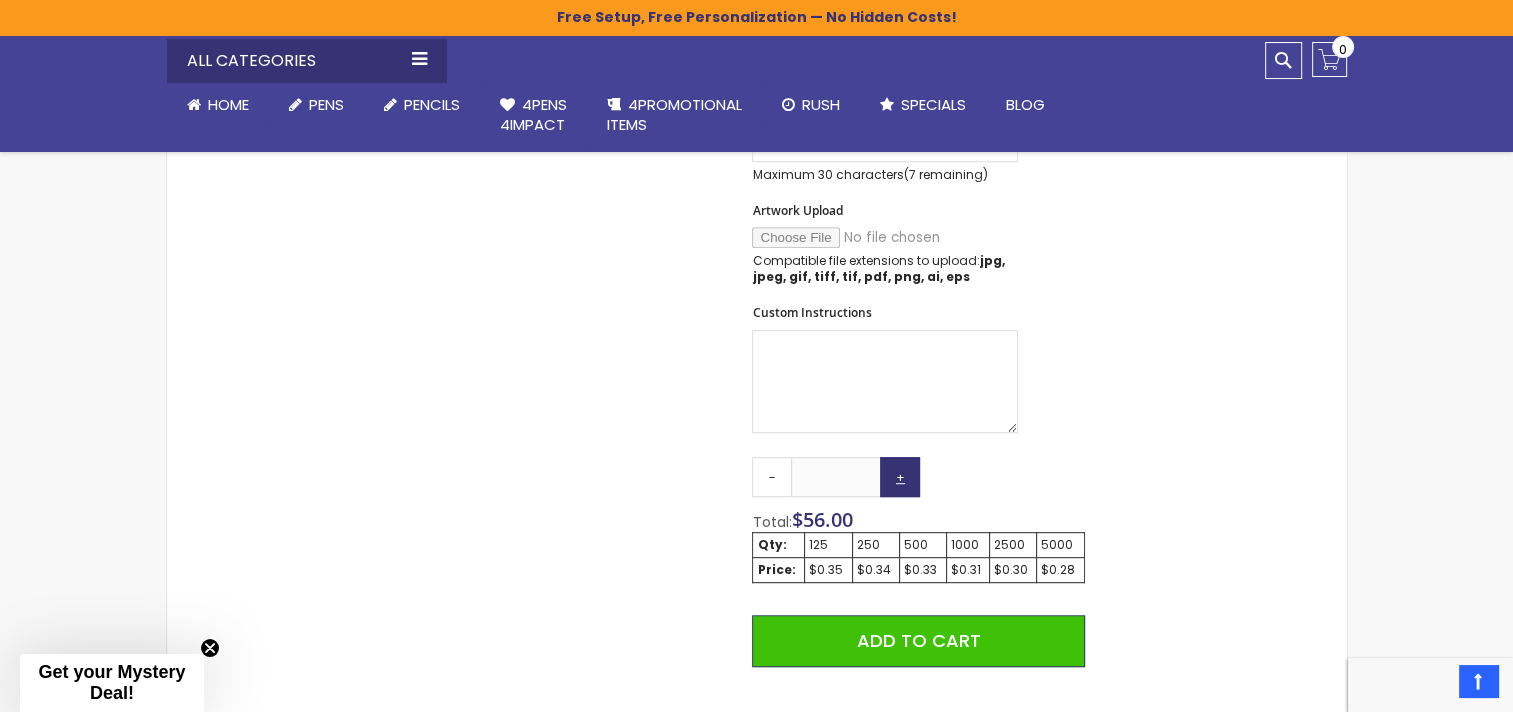 click on "+" at bounding box center [900, 477] 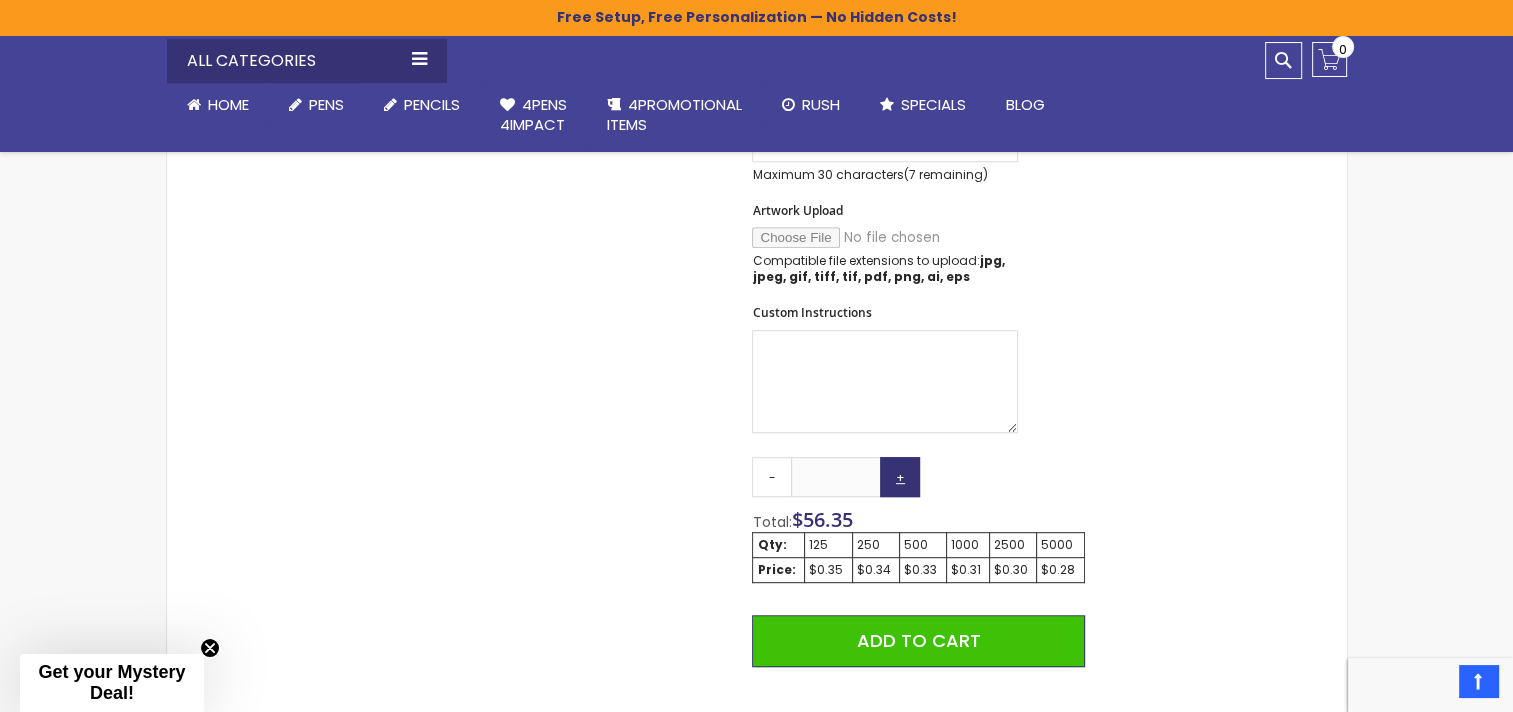 click on "+" at bounding box center (900, 477) 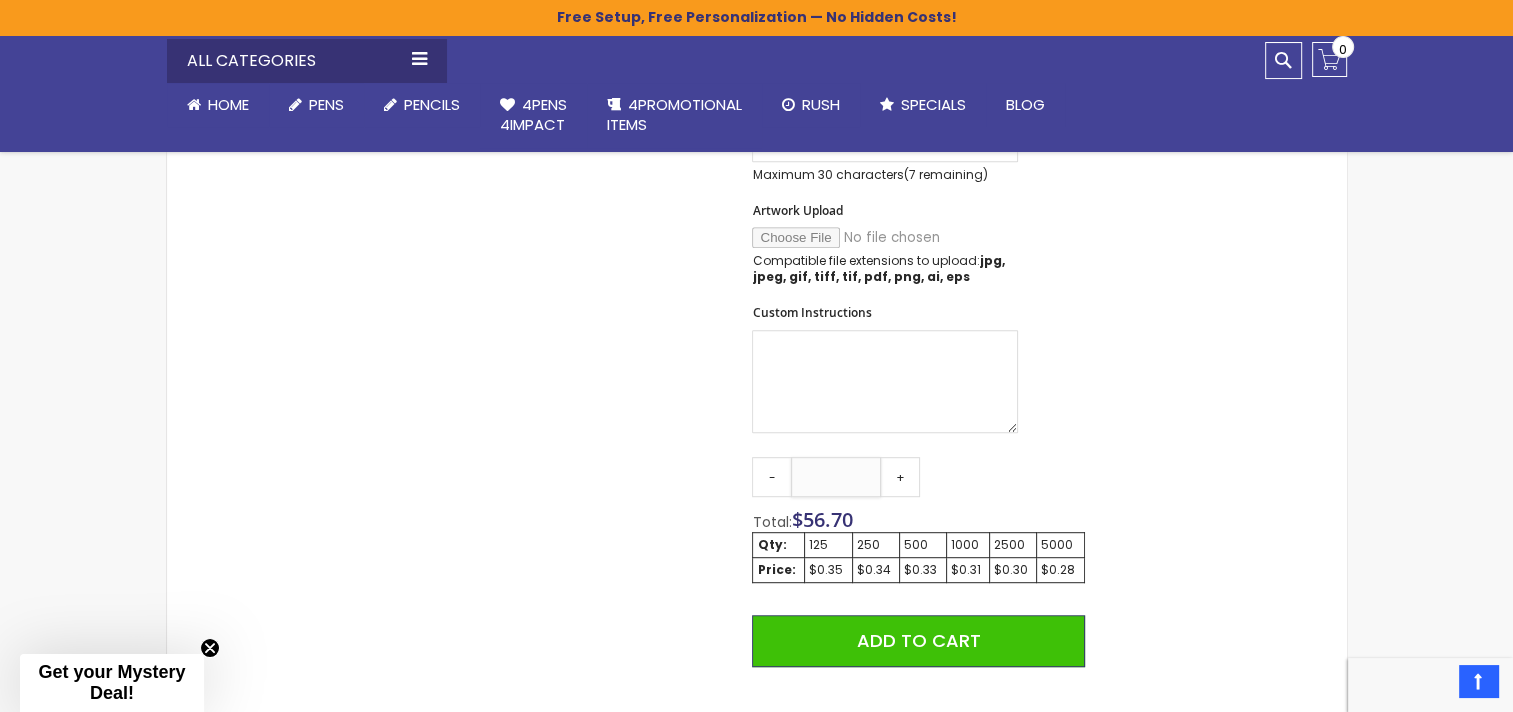 drag, startPoint x: 860, startPoint y: 463, endPoint x: 797, endPoint y: 464, distance: 63.007935 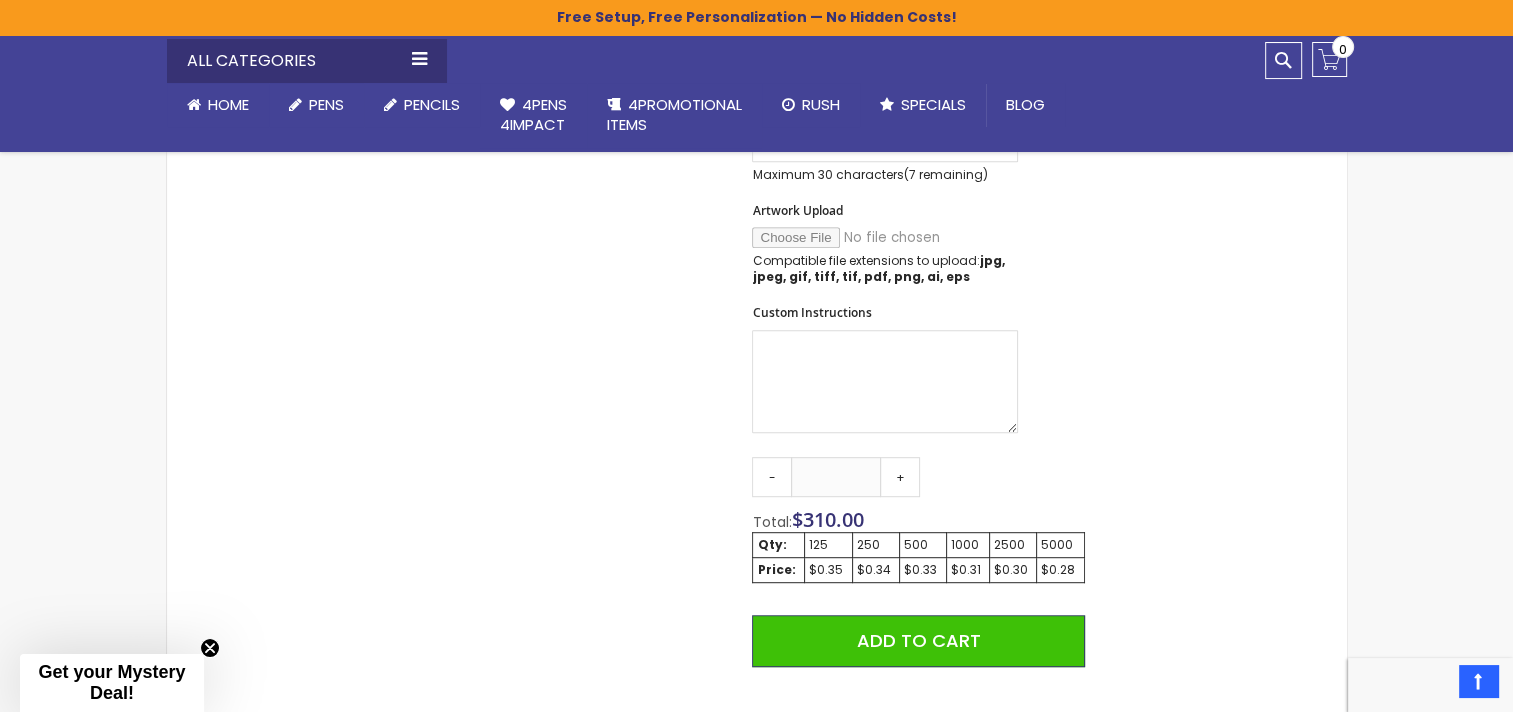 click on "**********" at bounding box center (918, 225) 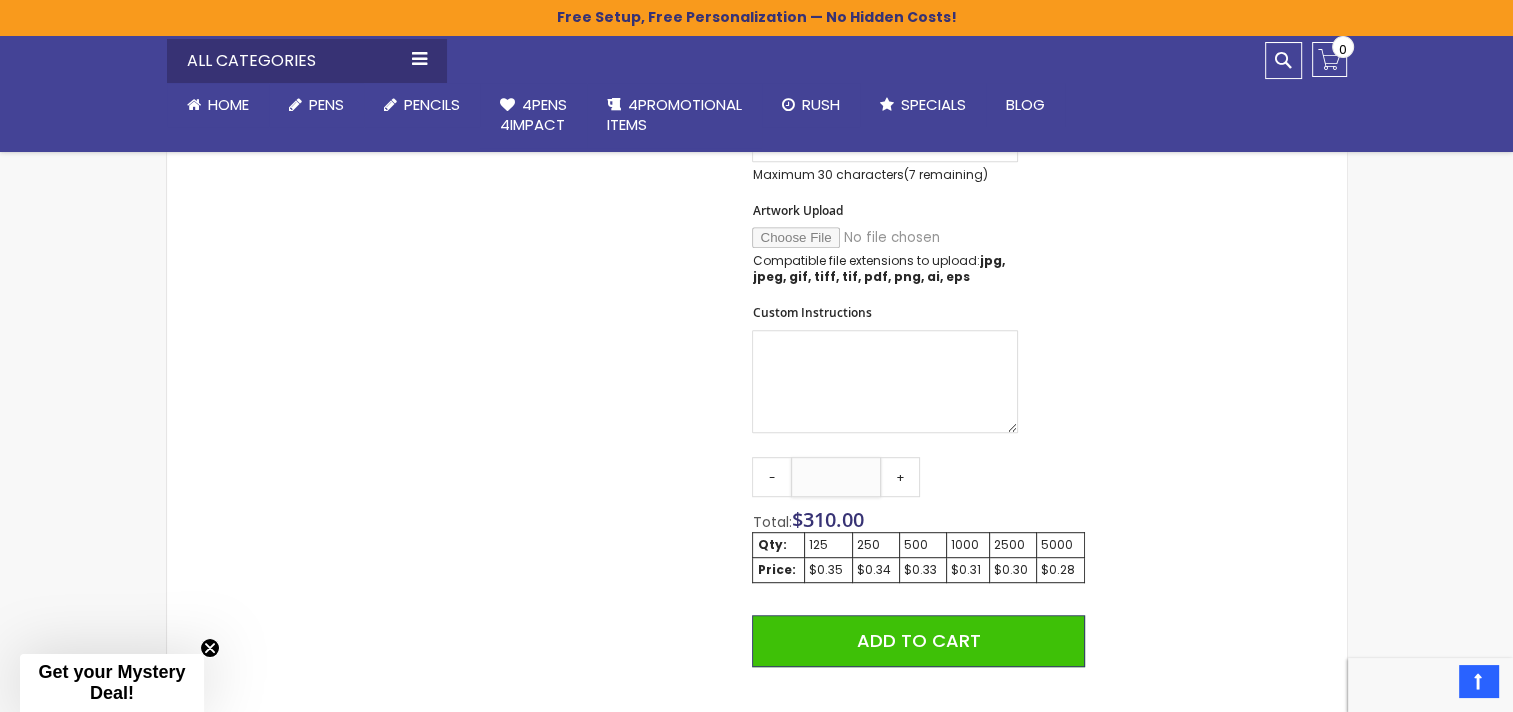click on "****" at bounding box center (836, 477) 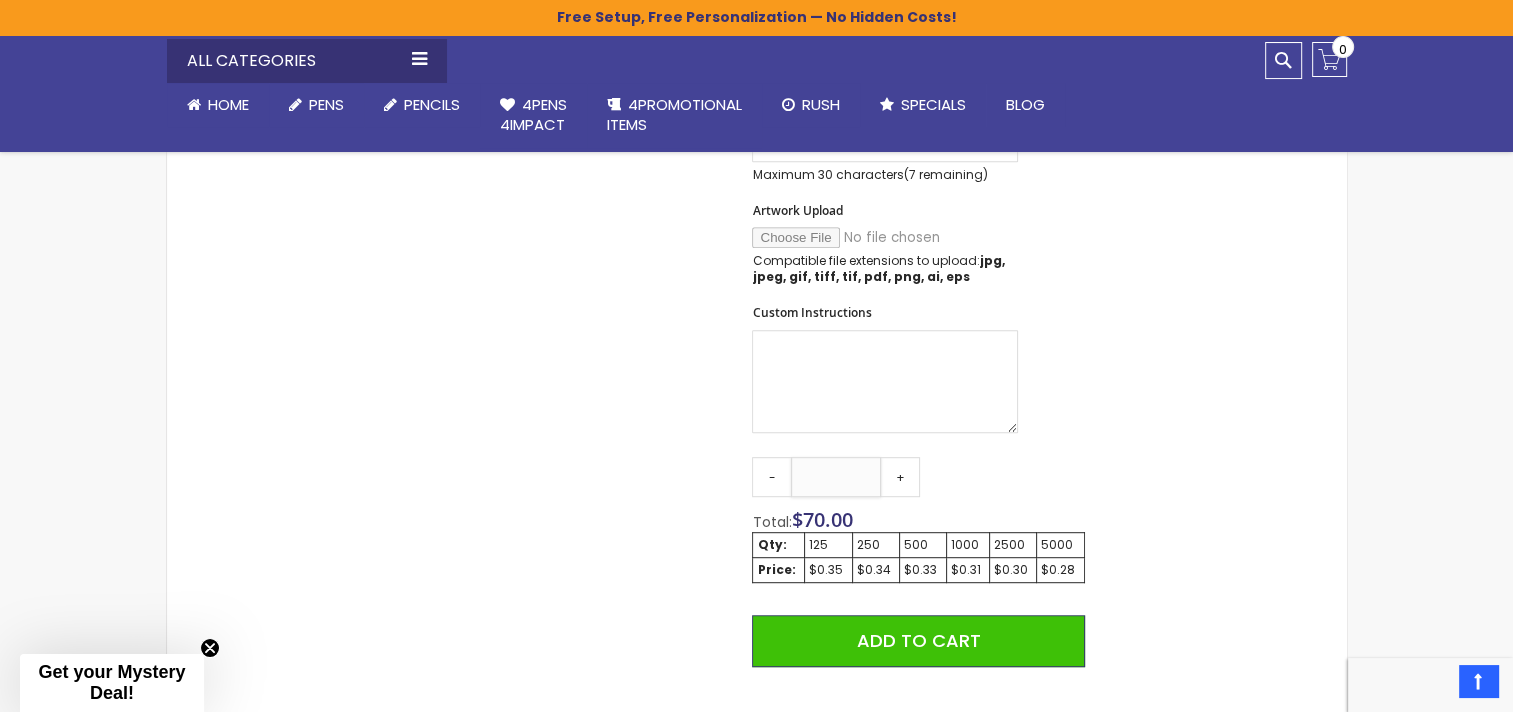 type on "*" 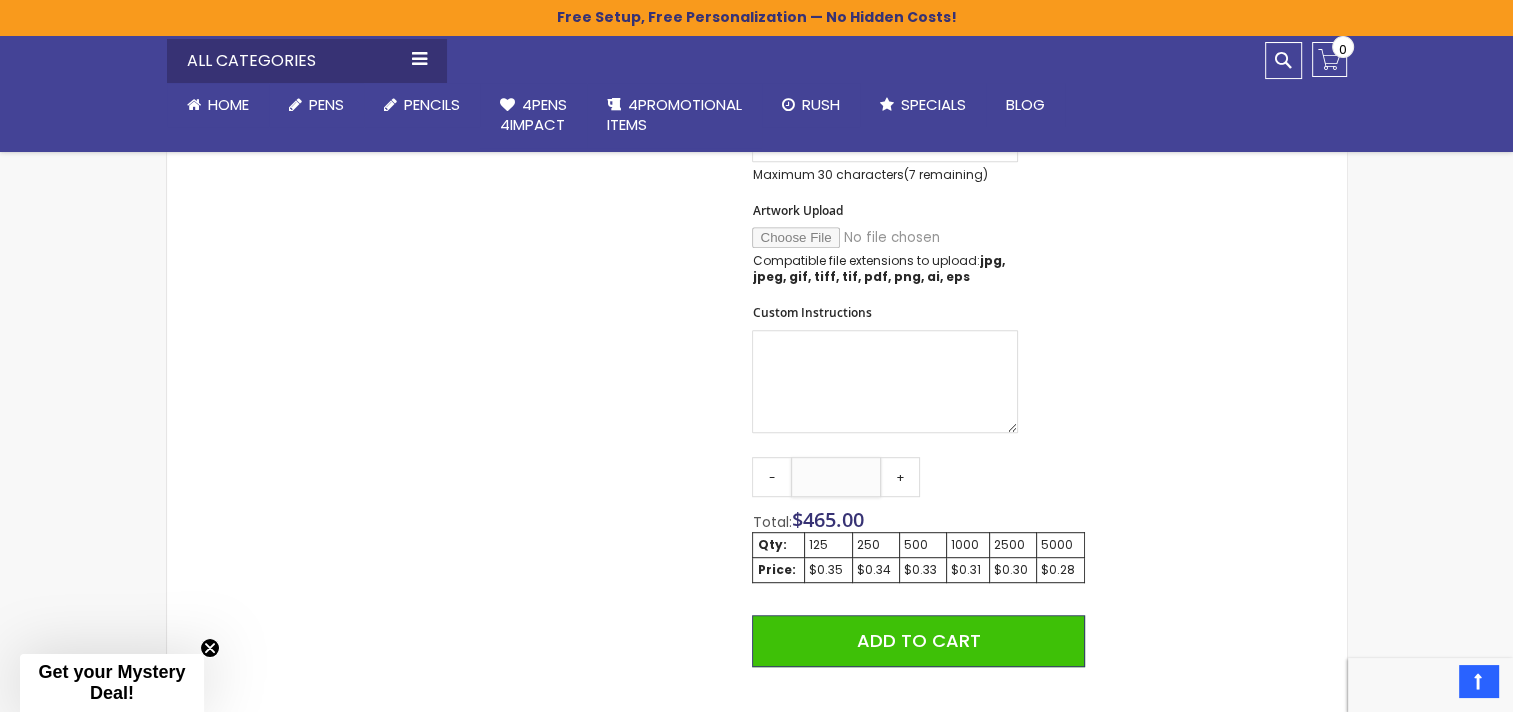 type on "****" 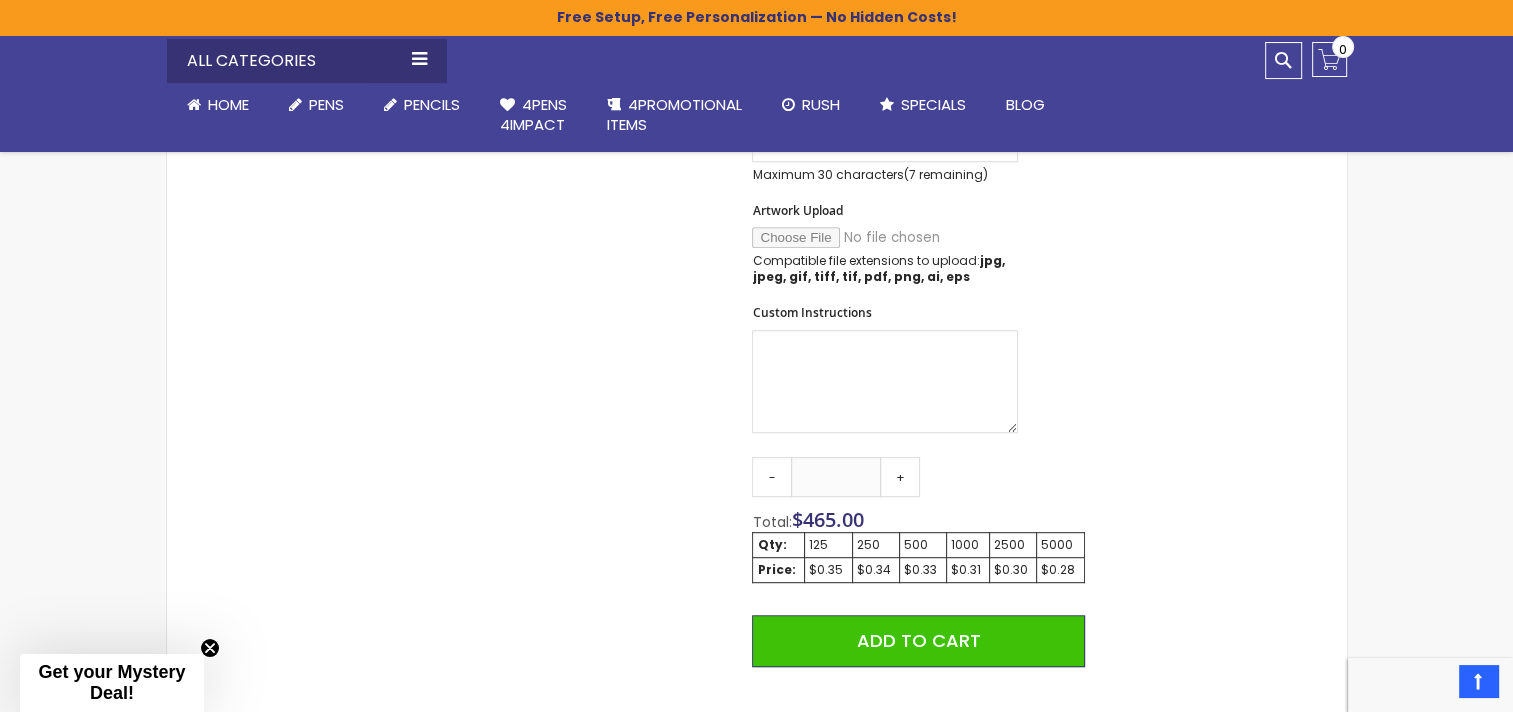 click on "Qty
-
****
+
Total:  $ 465.00
Qty:
125
250
500
1000
2500
5000
Price:
$0.35
$0.34
$0.33
$0.31
$0.30
$0.28
Add to Cart
@import url(//fonts.googleapis.com/css?family=Google+Sans_old:500) ••••••" at bounding box center (918, 651) 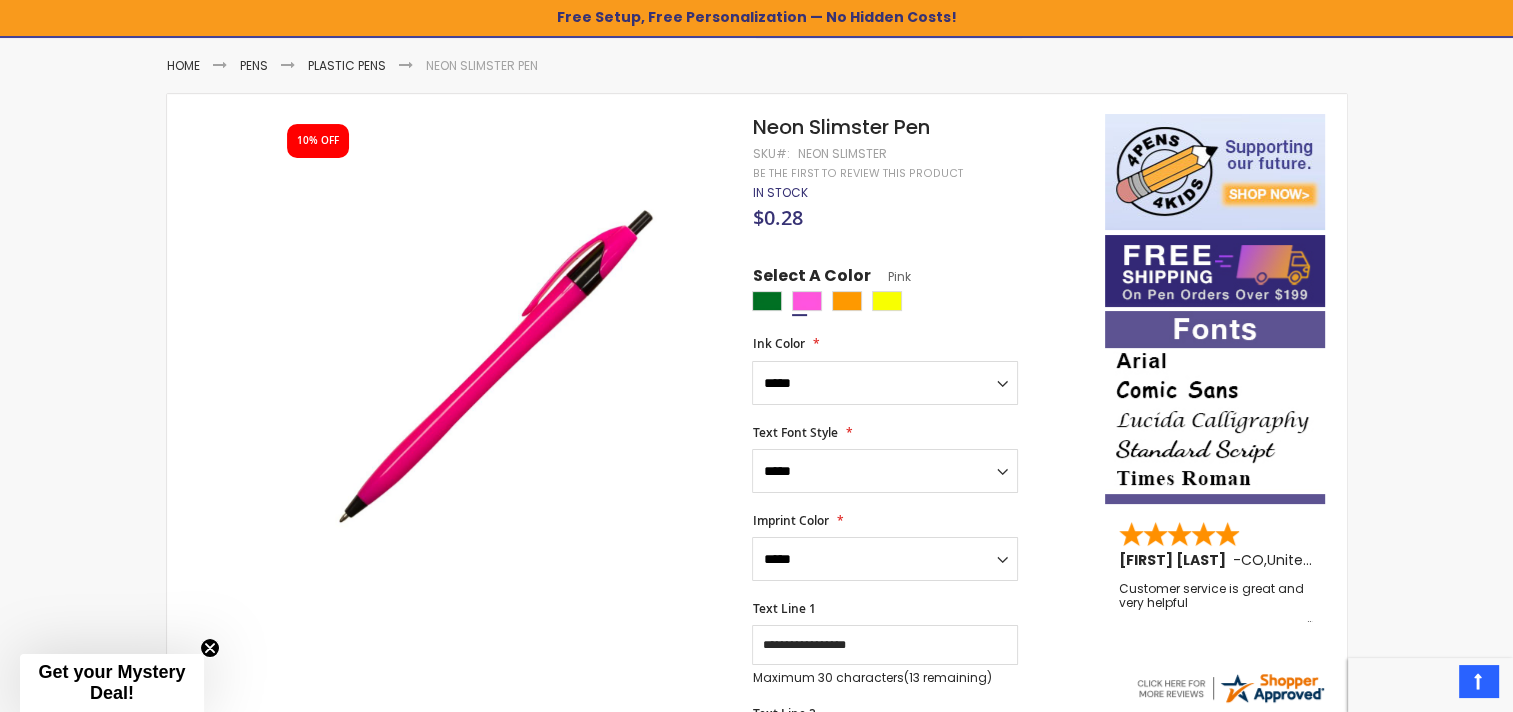 scroll, scrollTop: 233, scrollLeft: 0, axis: vertical 